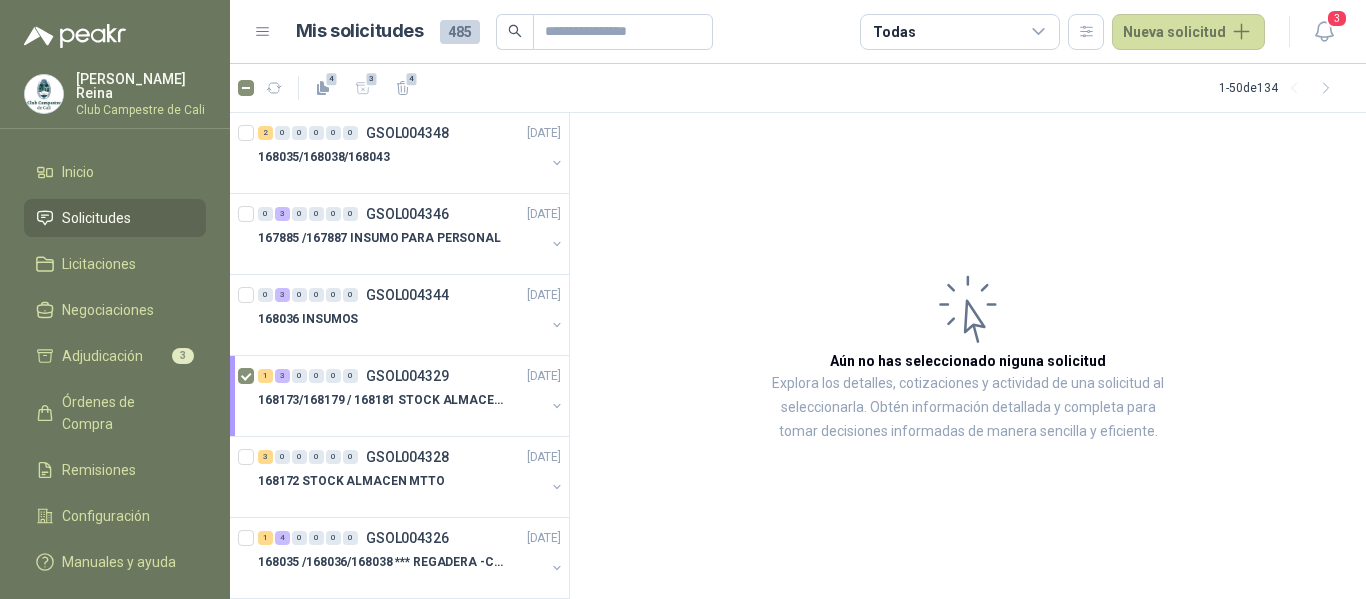 scroll, scrollTop: 0, scrollLeft: 0, axis: both 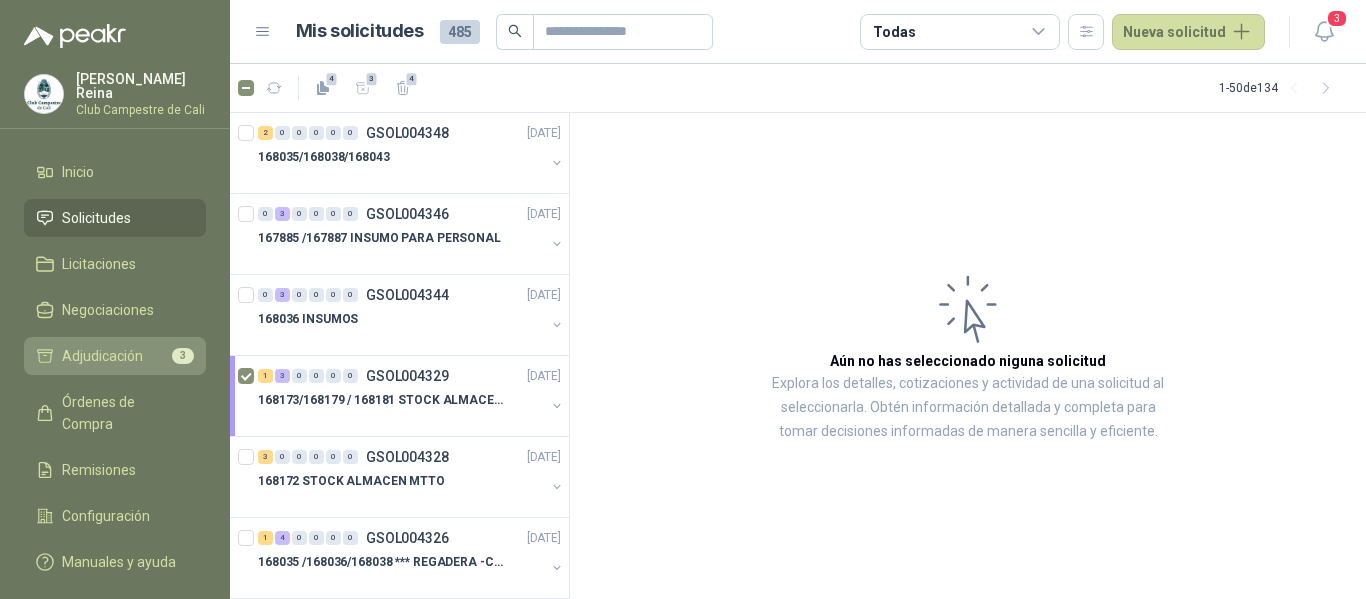 click on "Adjudicación" at bounding box center (102, 356) 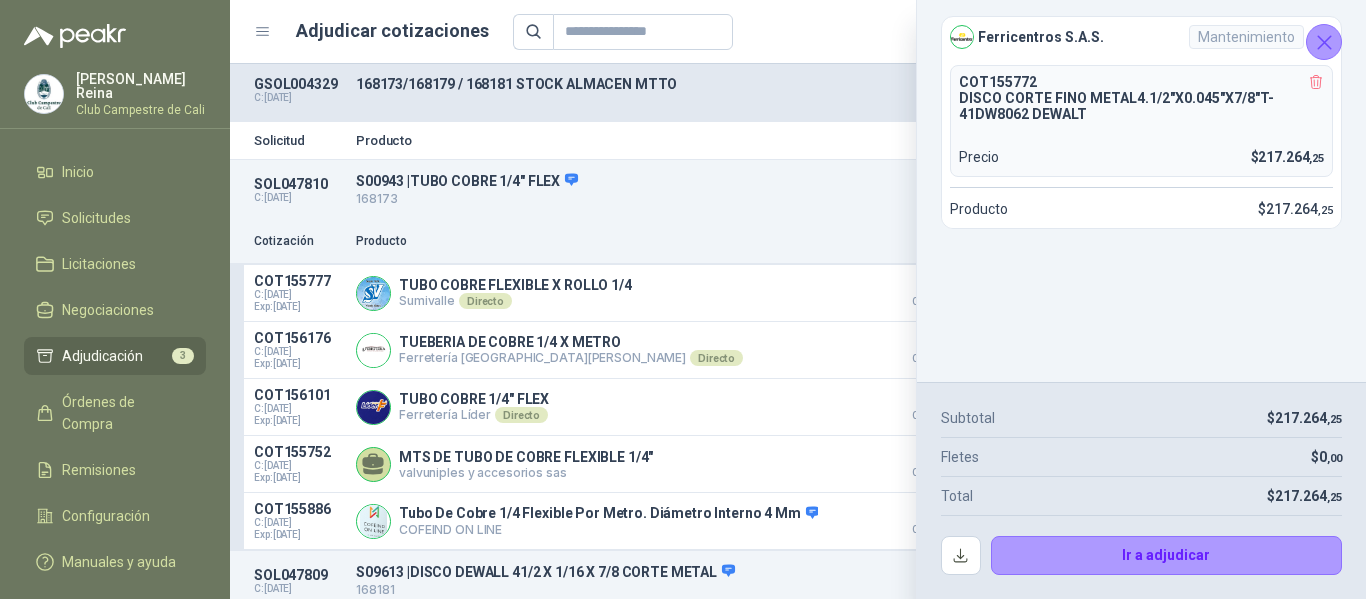 click 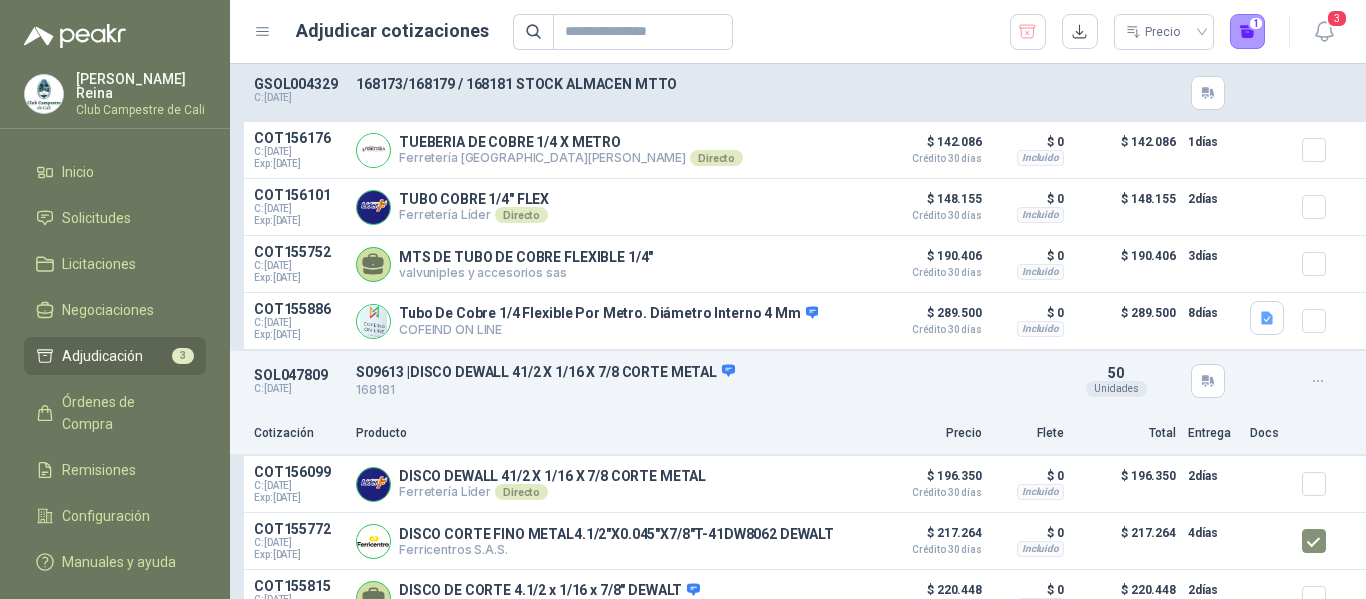 scroll, scrollTop: 300, scrollLeft: 0, axis: vertical 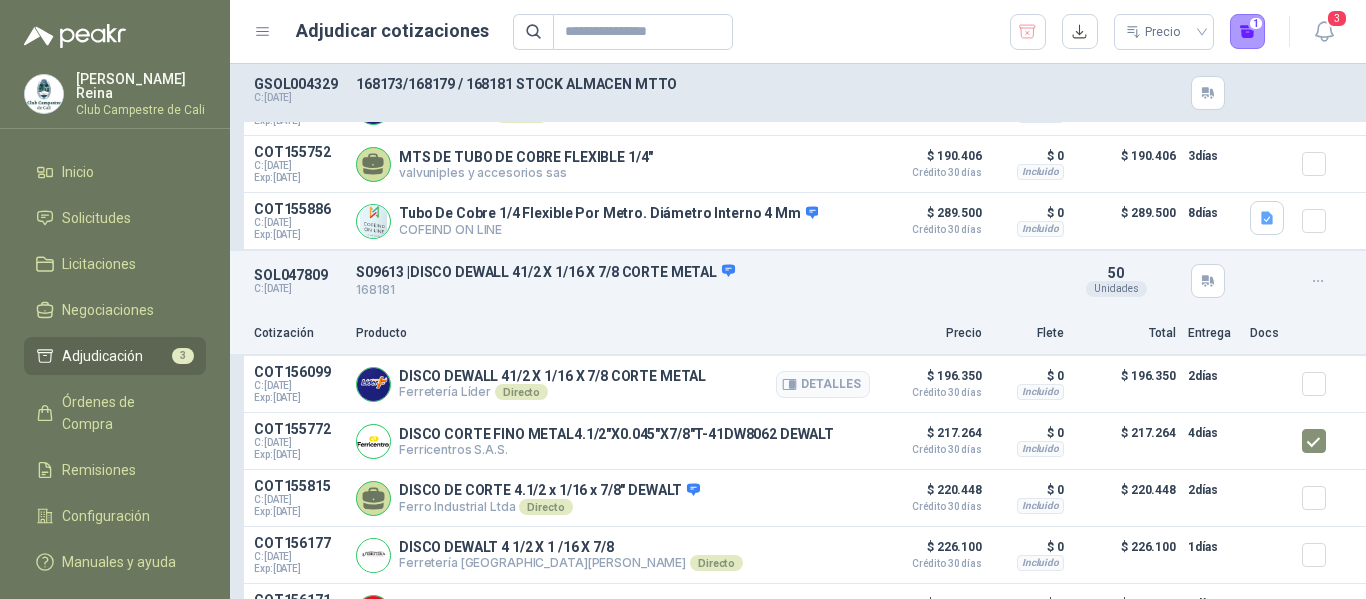 click on "DISCO DEWALL 41/2 X 1/16 X 7/8 CORTE METAL" at bounding box center [552, 376] 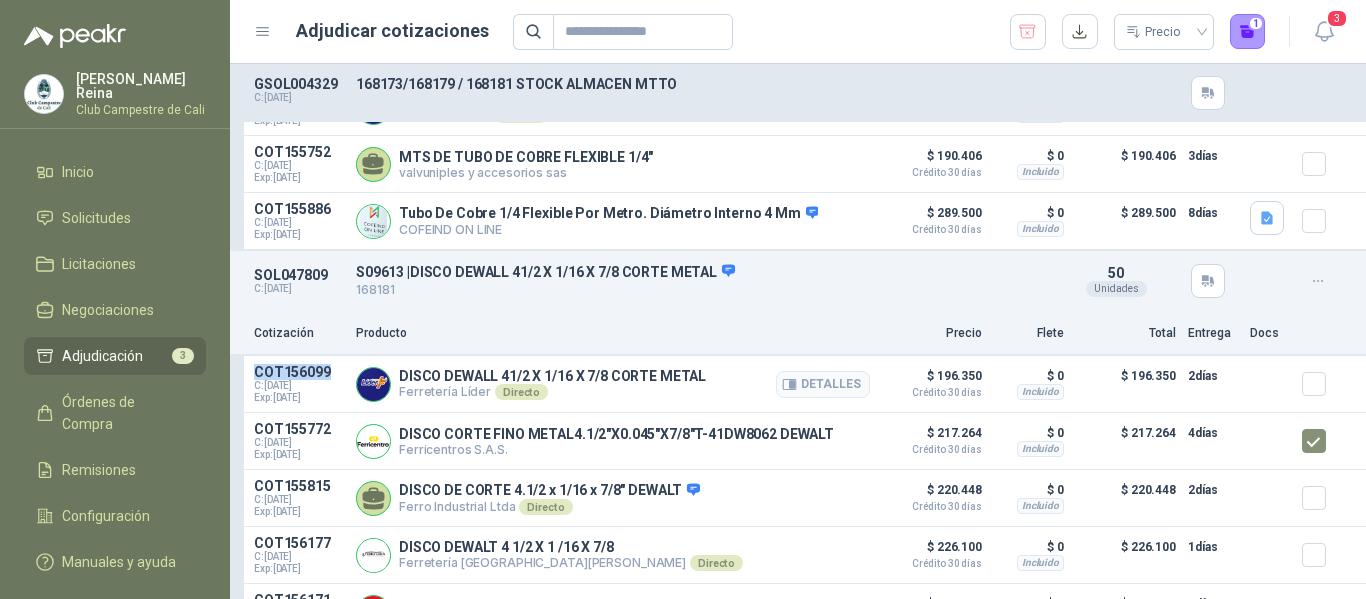 click on "COT156099" at bounding box center [299, 372] 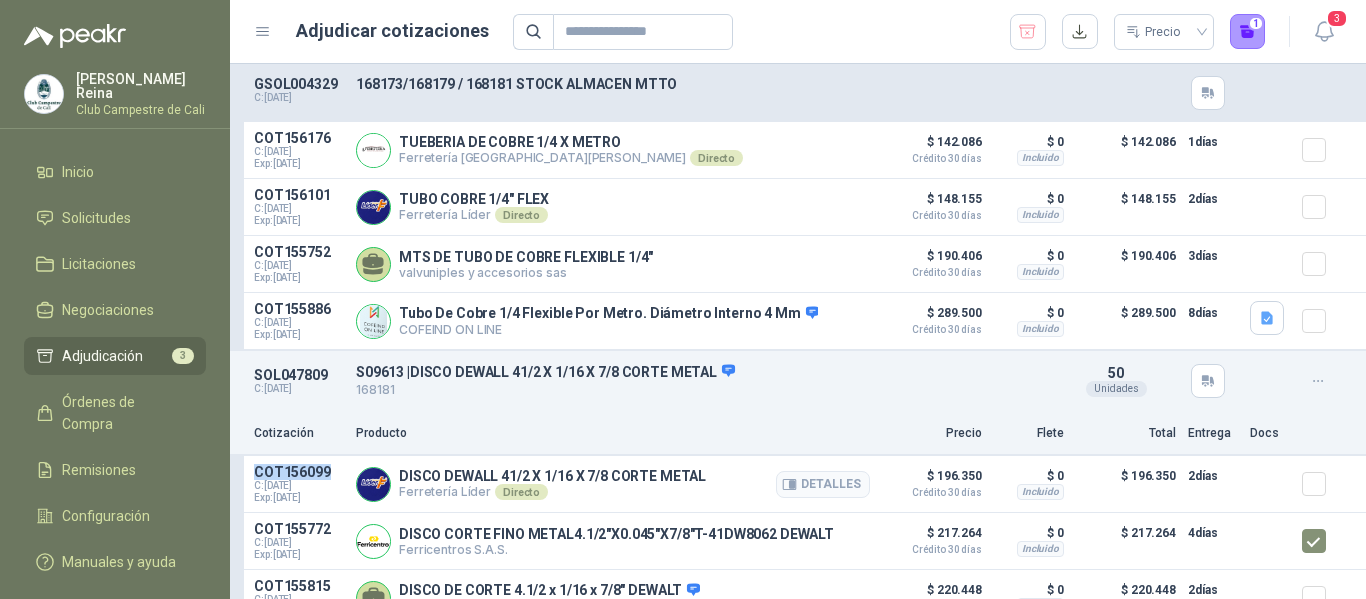 scroll, scrollTop: 100, scrollLeft: 0, axis: vertical 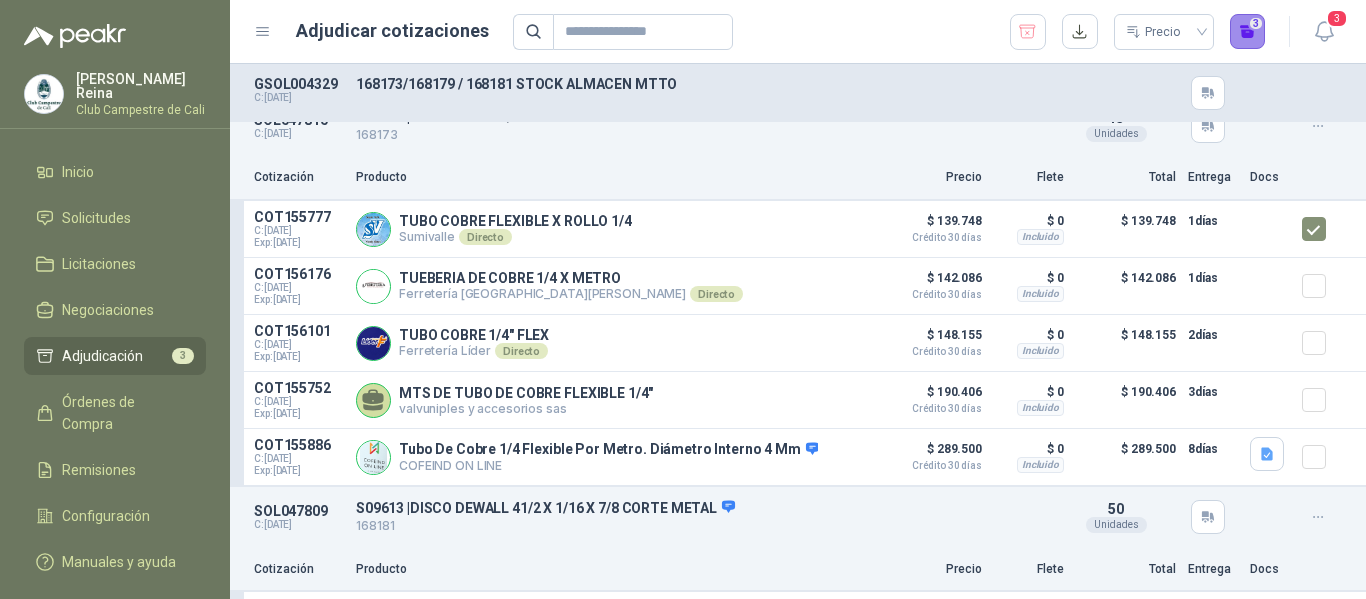 click on "3" at bounding box center [1248, 32] 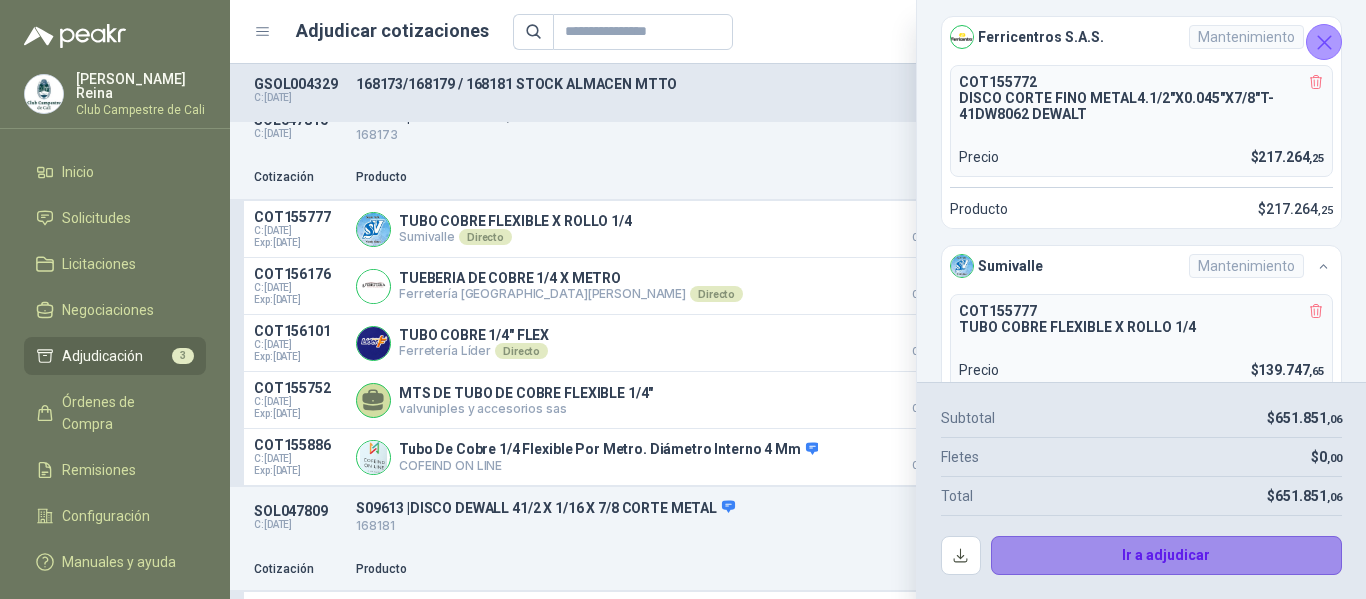 click on "Ir a adjudicar" at bounding box center [1167, 556] 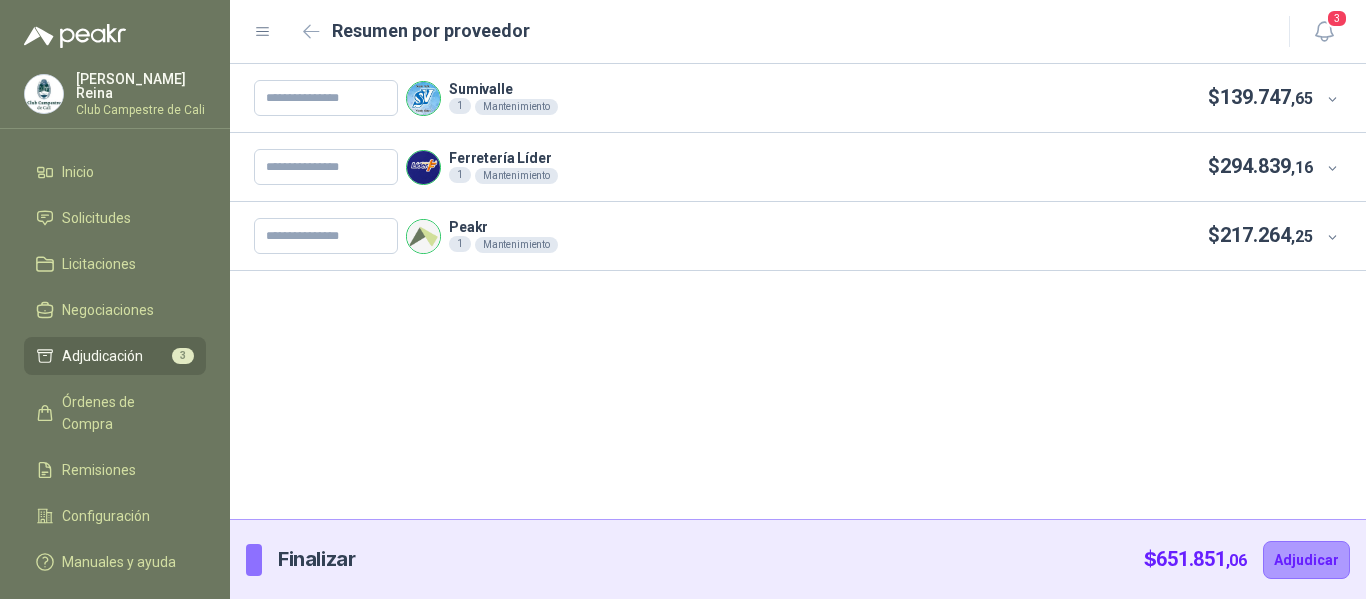 click on "Sumivalle 1 Mantenimiento $  139.747 ,65" at bounding box center (783, 98) 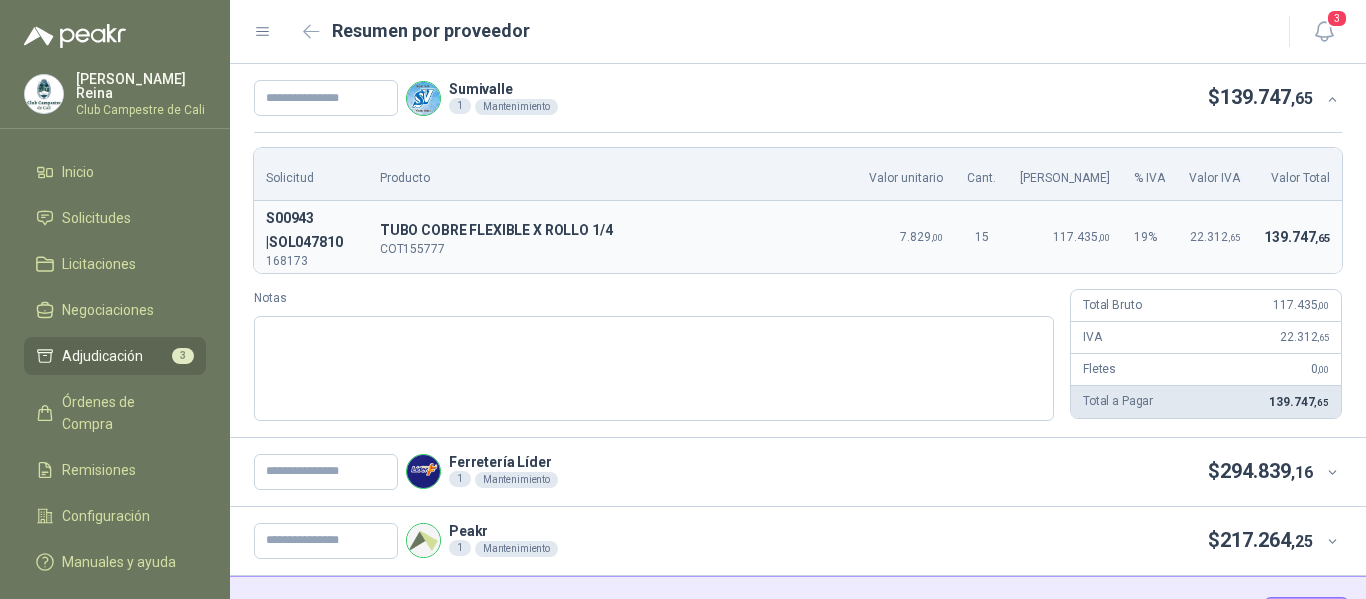 scroll, scrollTop: 57, scrollLeft: 0, axis: vertical 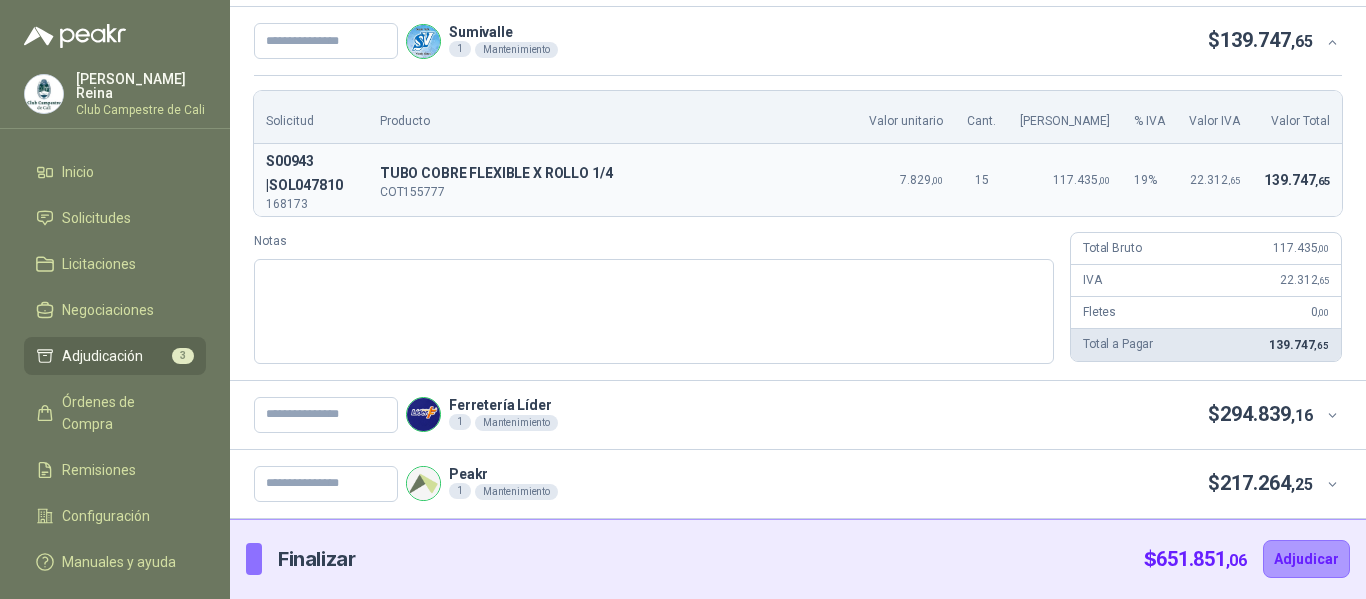 click on "T TUBO COBRE FLEXIBLE X ROLLO 1/4 COT155777" at bounding box center (613, 180) 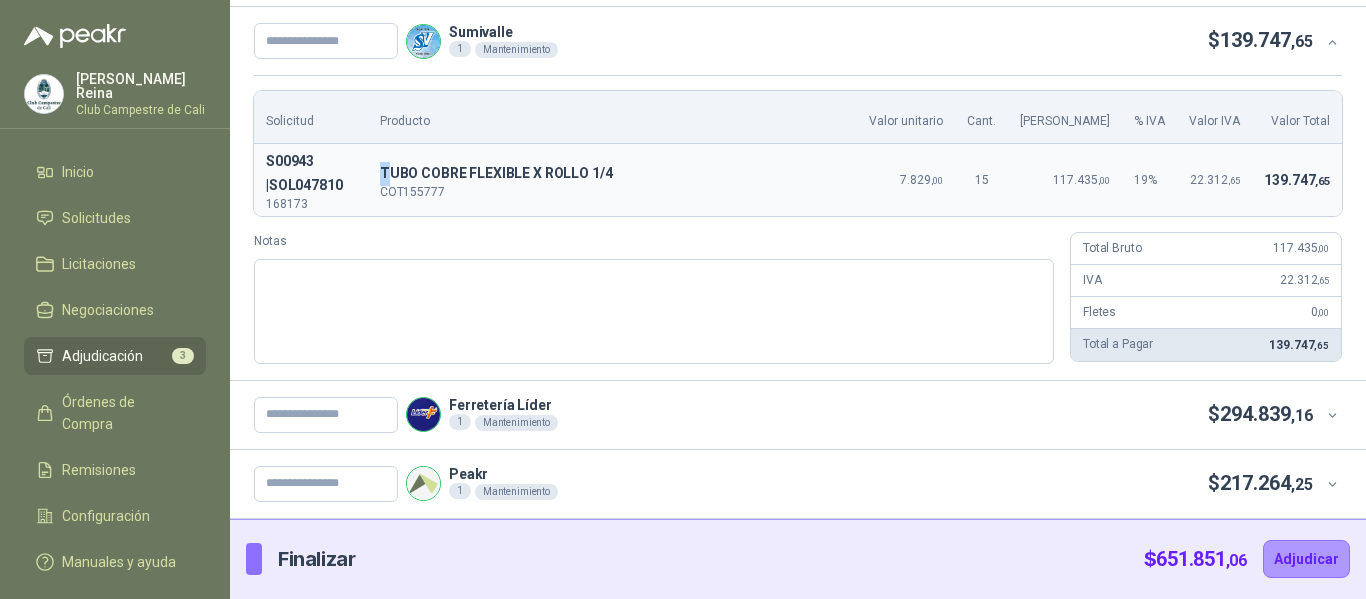 click on "T TUBO COBRE FLEXIBLE X ROLLO 1/4 COT155777" at bounding box center [613, 180] 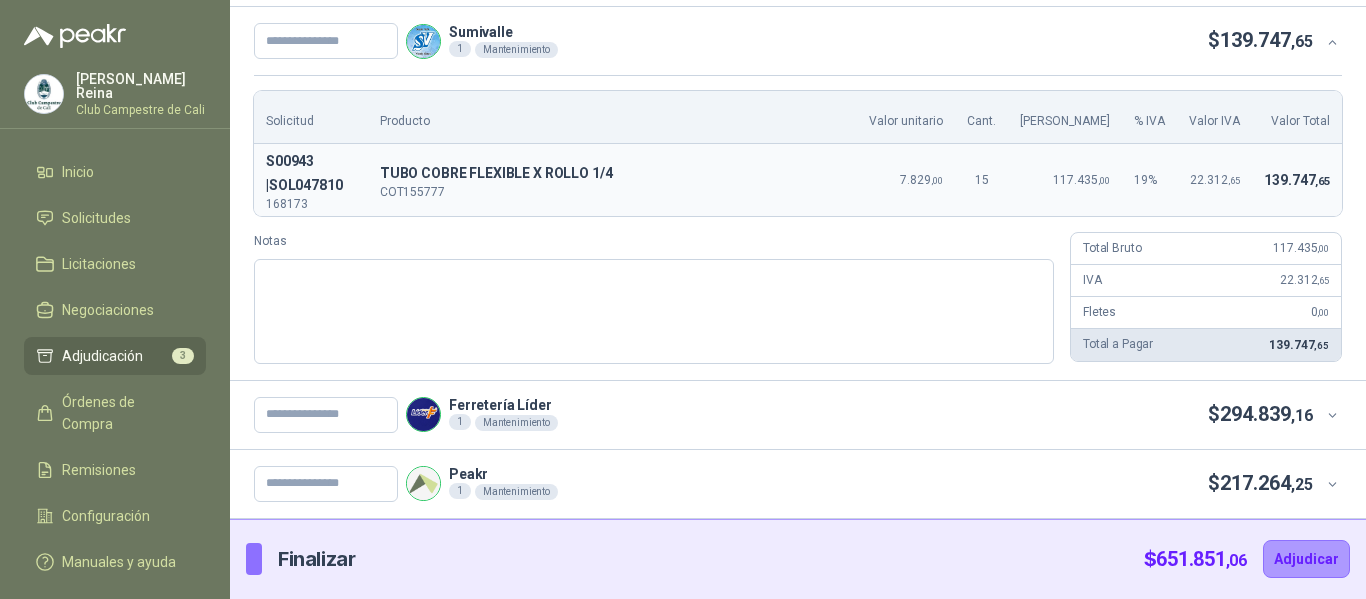 click on "TUBO COBRE FLEXIBLE X ROLLO 1/4" at bounding box center [613, 174] 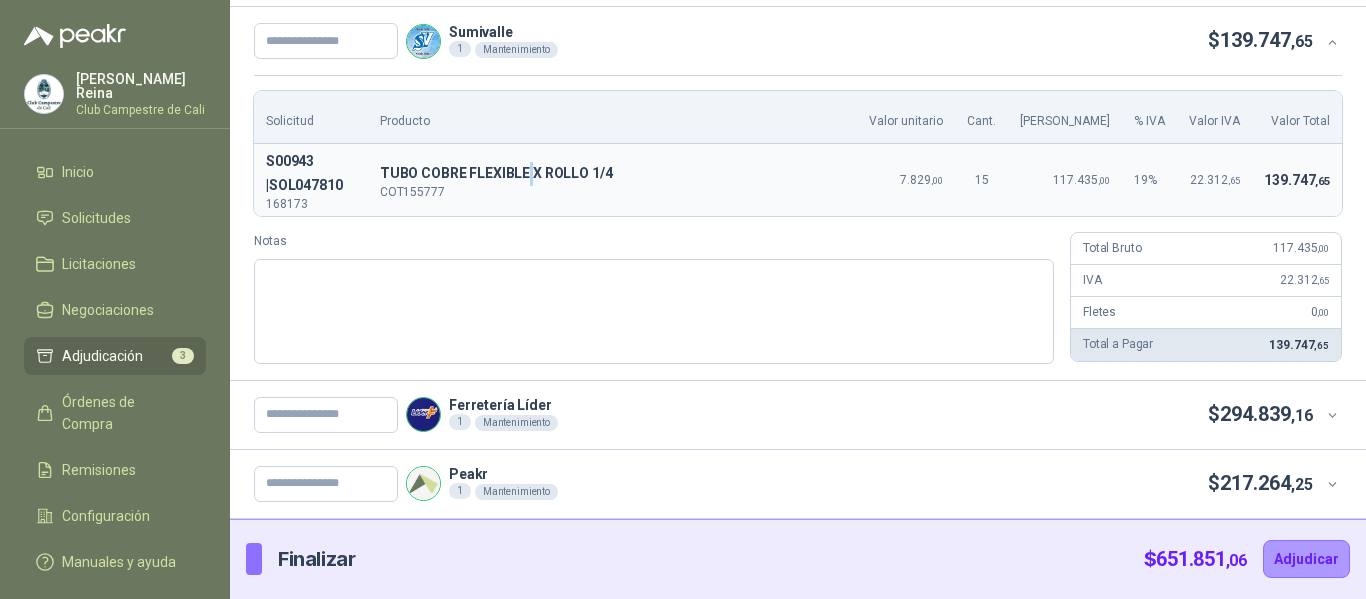 click on "TUBO COBRE FLEXIBLE X ROLLO 1/4" at bounding box center [613, 174] 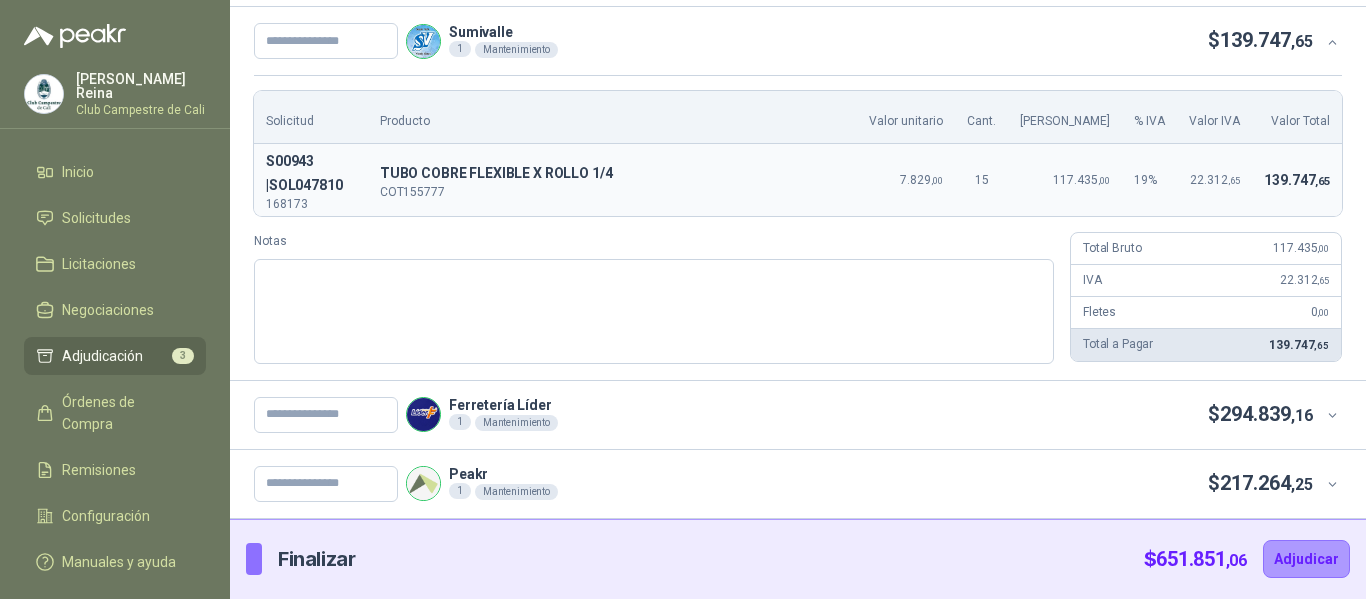 click on "COT155777" at bounding box center (613, 192) 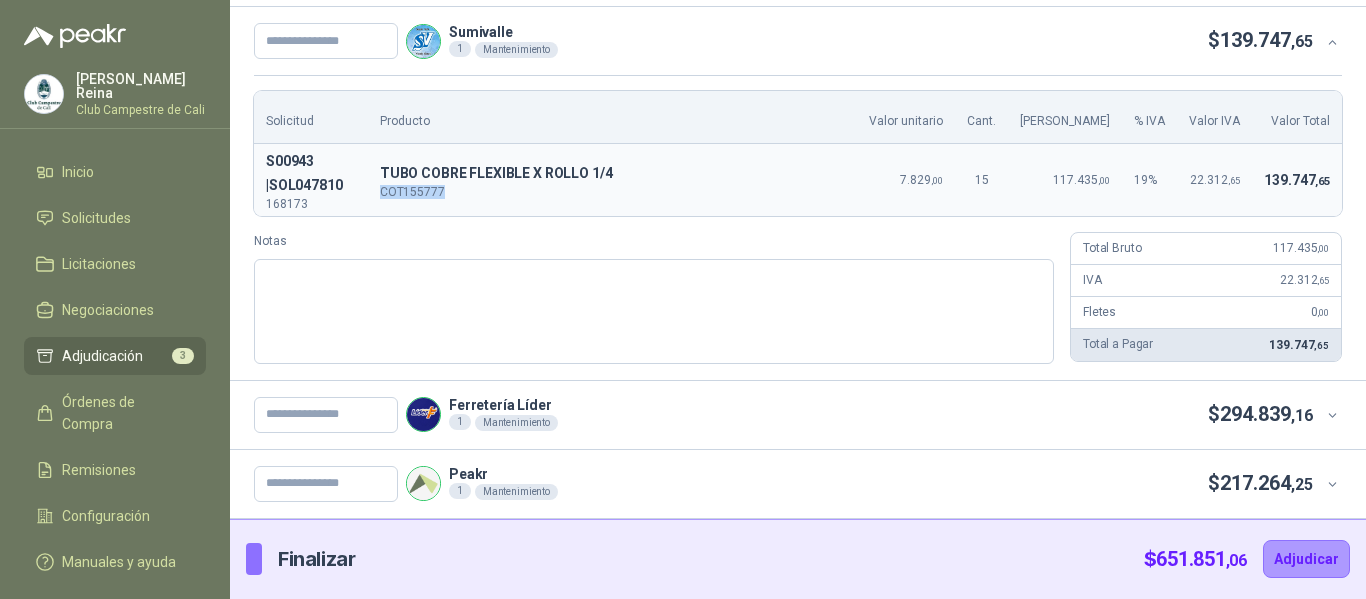 click on "COT155777" at bounding box center [613, 192] 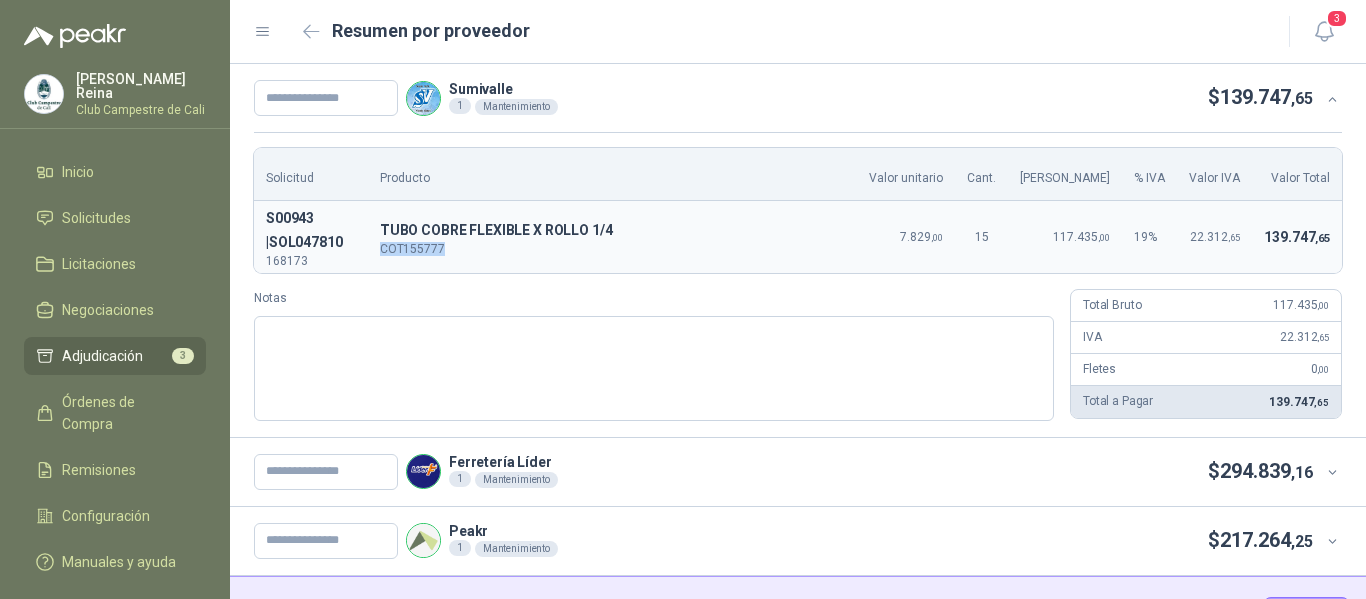 scroll, scrollTop: 57, scrollLeft: 0, axis: vertical 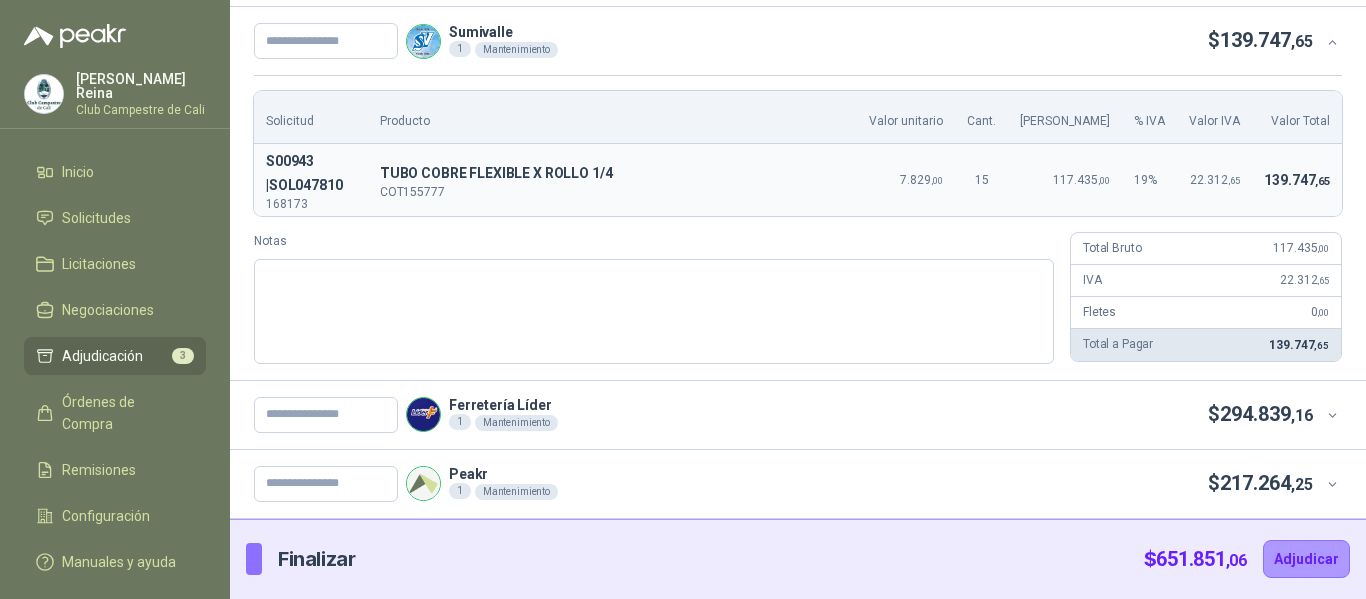 click on "Ferretería Líder 1 Mantenimiento $  294.839 ,16" at bounding box center [783, 415] 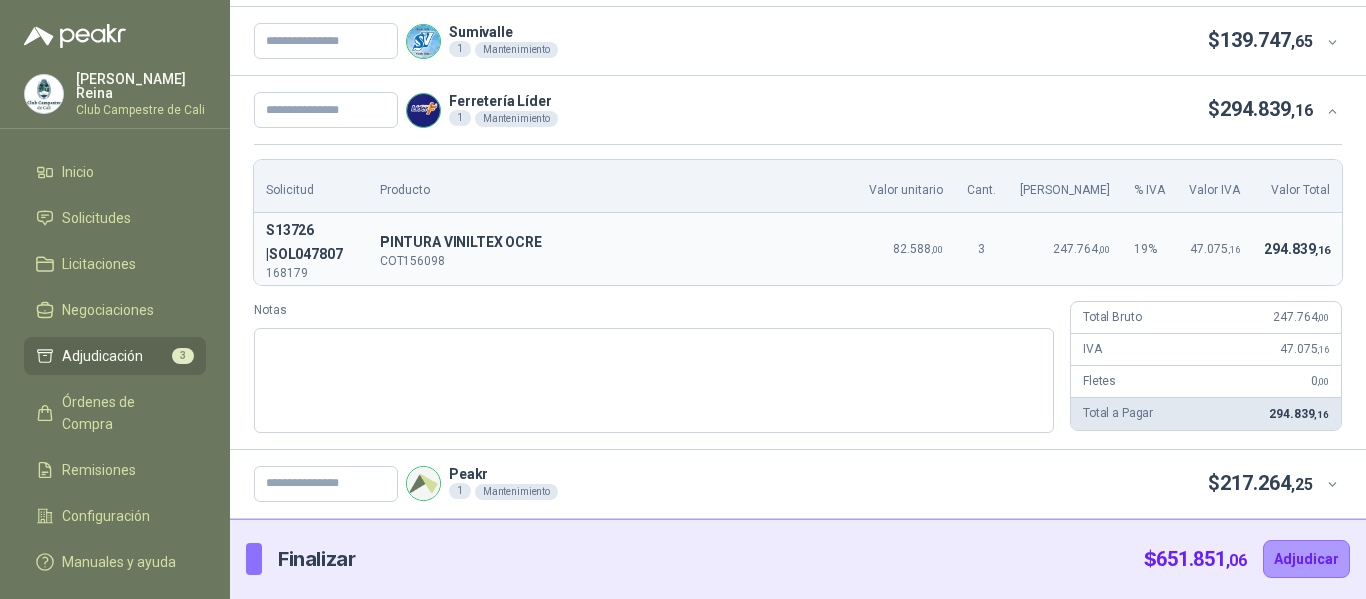 click on "S13726 |  SOL047807" at bounding box center [311, 243] 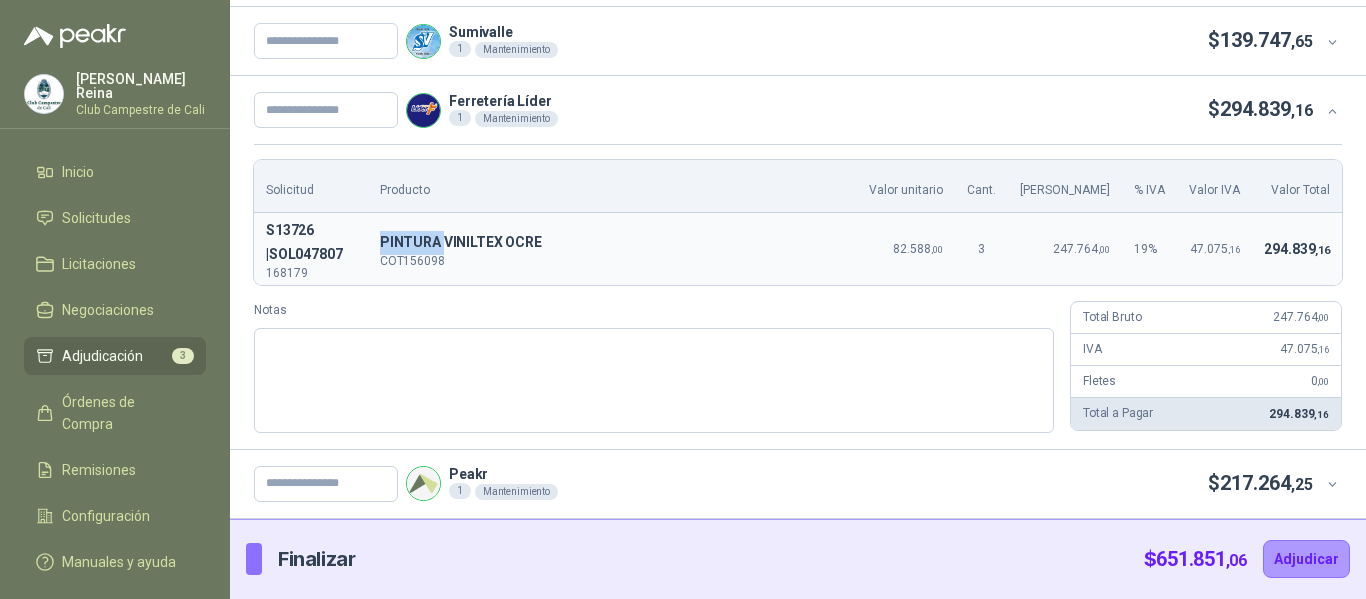 click on "PINTURA VINILTEX OCRE" at bounding box center (613, 243) 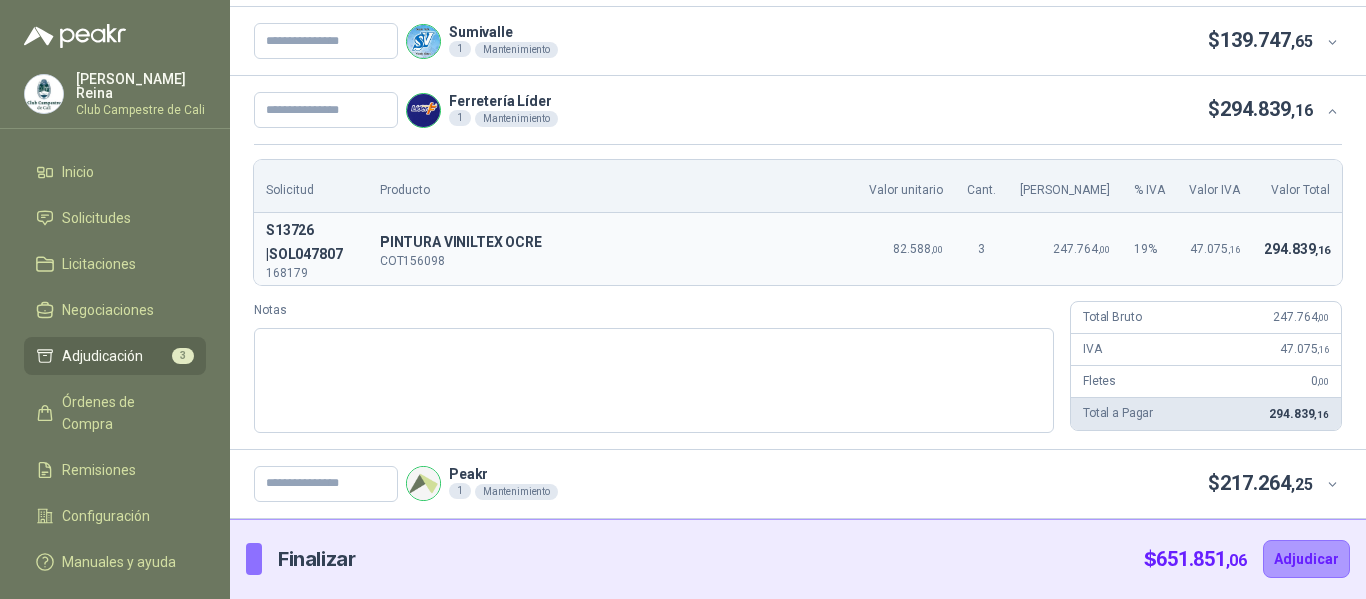 click on "COT156098" at bounding box center (613, 261) 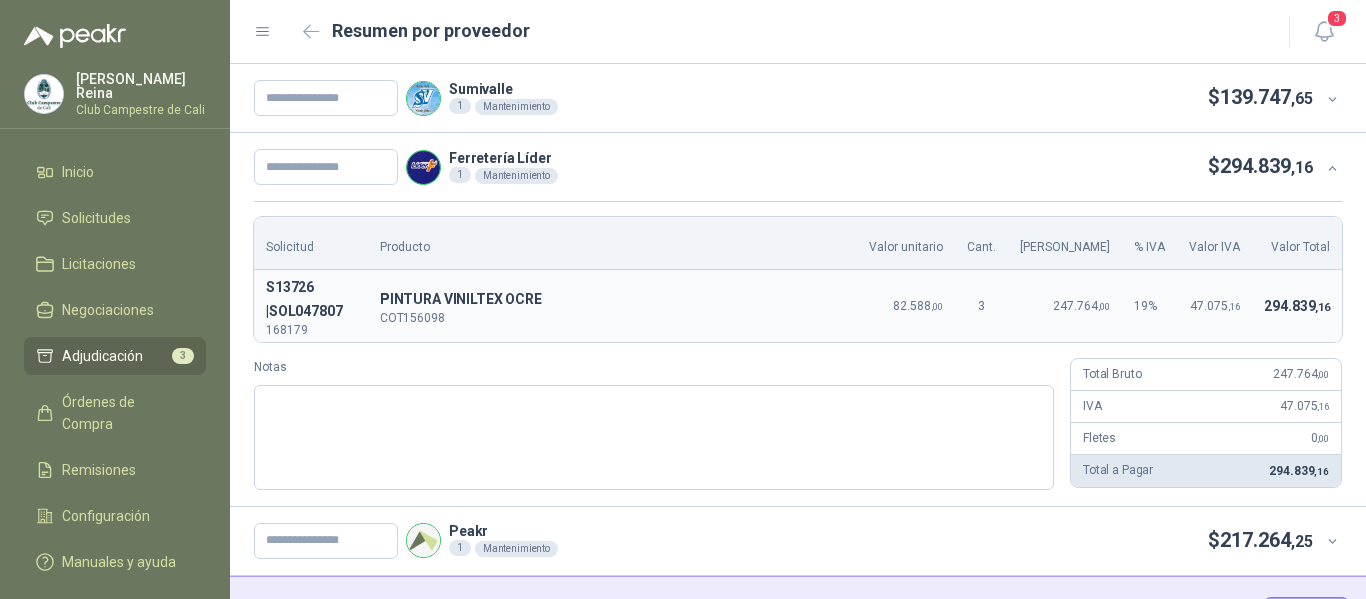 click on "Sumivalle" at bounding box center [503, 89] 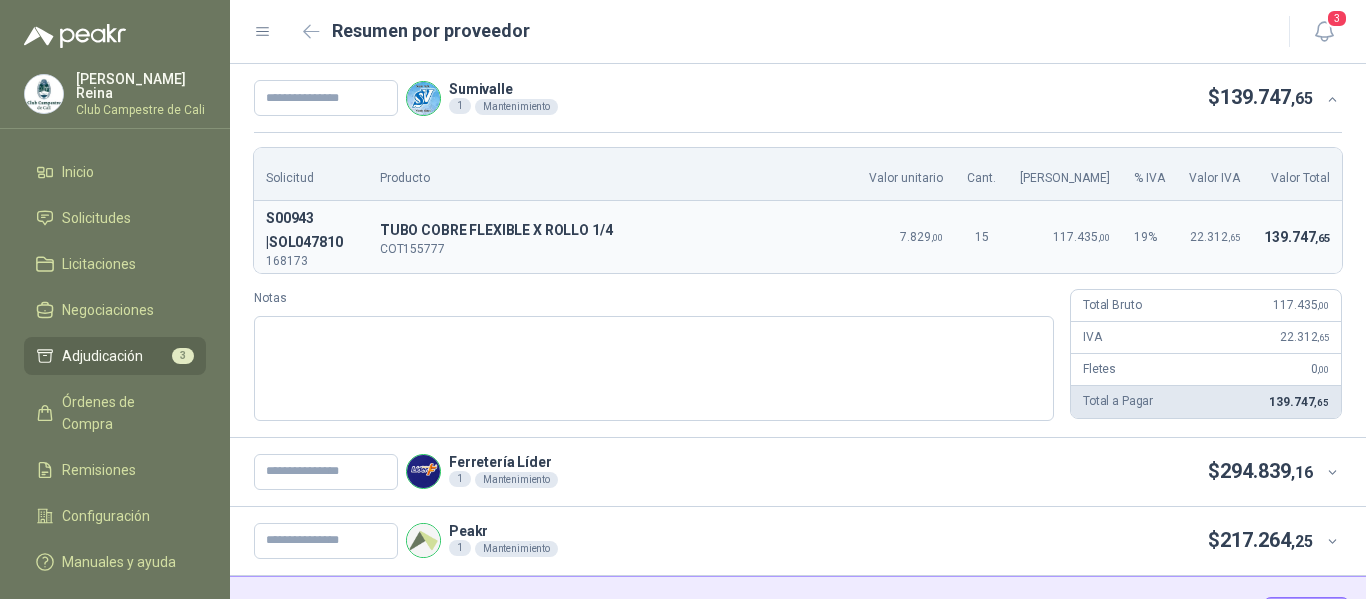 click on "S00943 |  SOL047810" at bounding box center [311, 231] 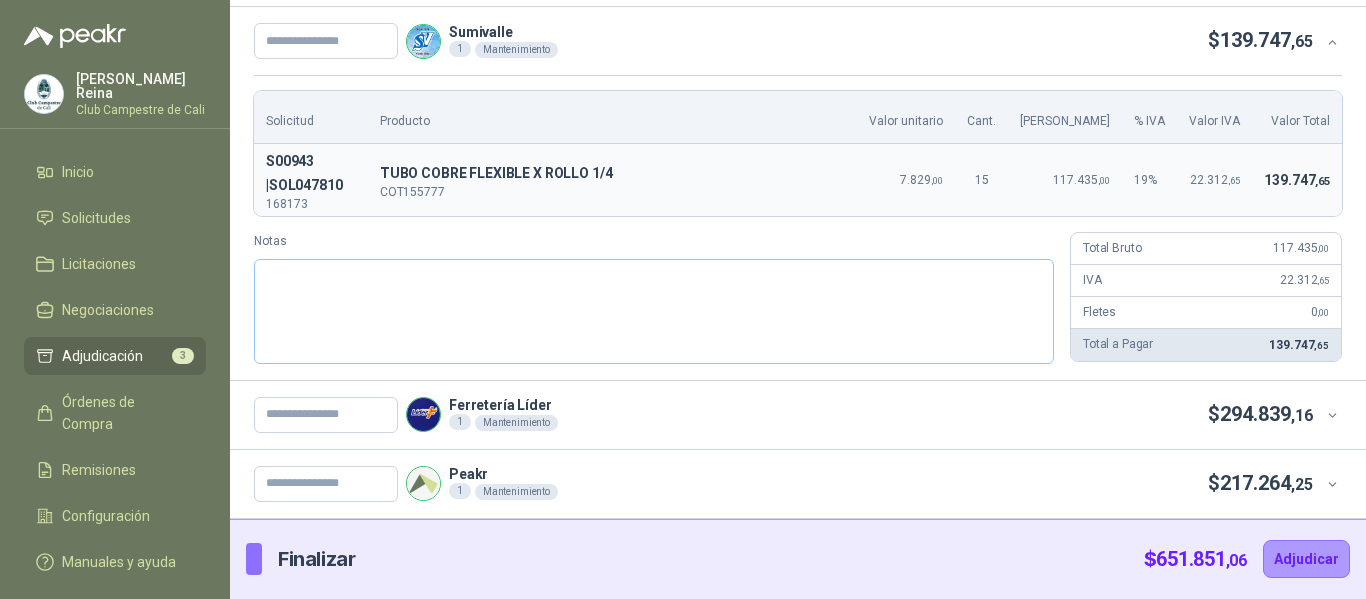 scroll, scrollTop: 0, scrollLeft: 0, axis: both 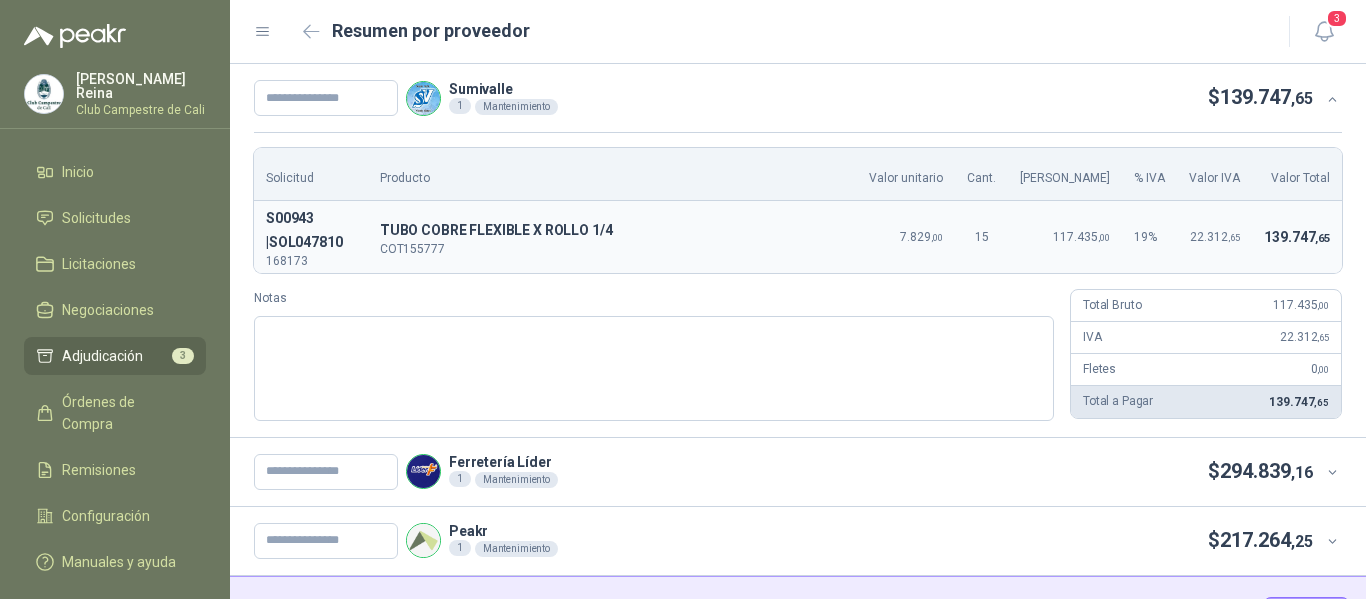 click on "Adjudicación" at bounding box center [102, 356] 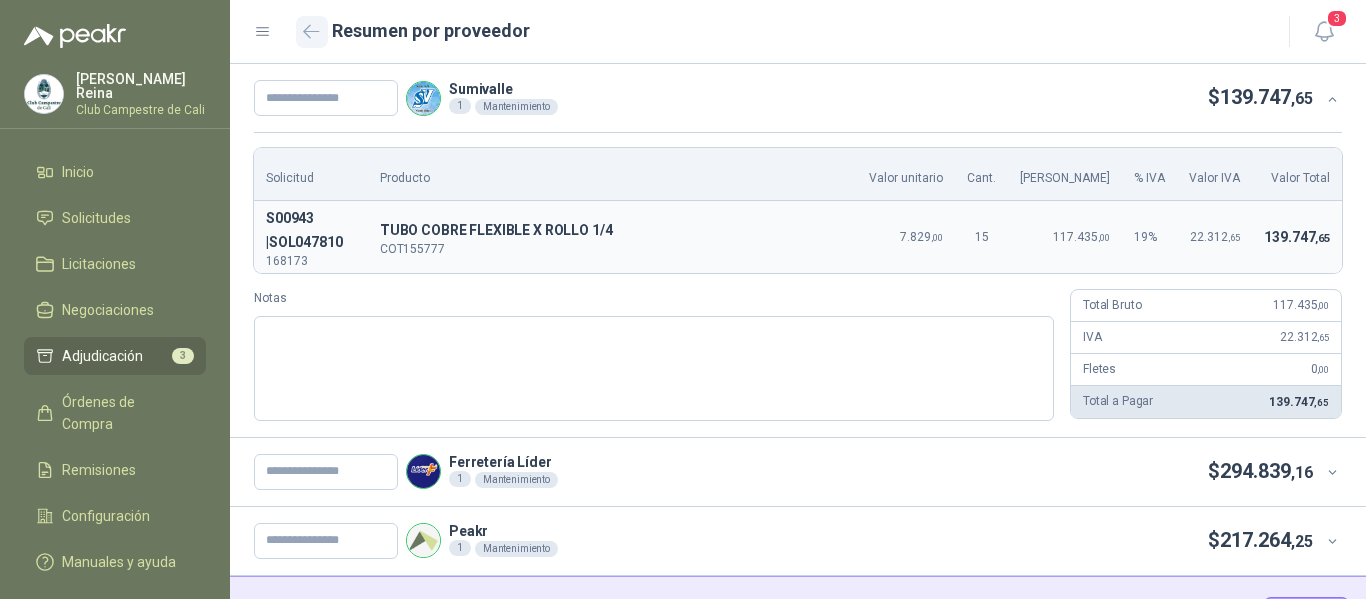 click 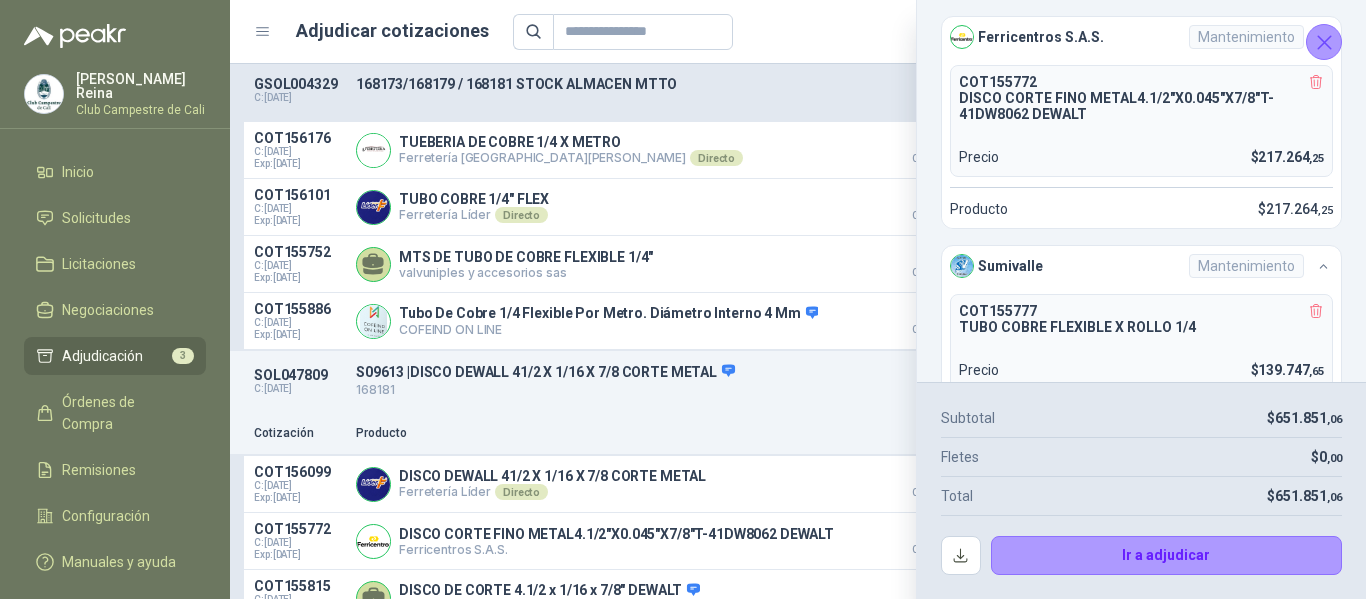 scroll, scrollTop: 300, scrollLeft: 0, axis: vertical 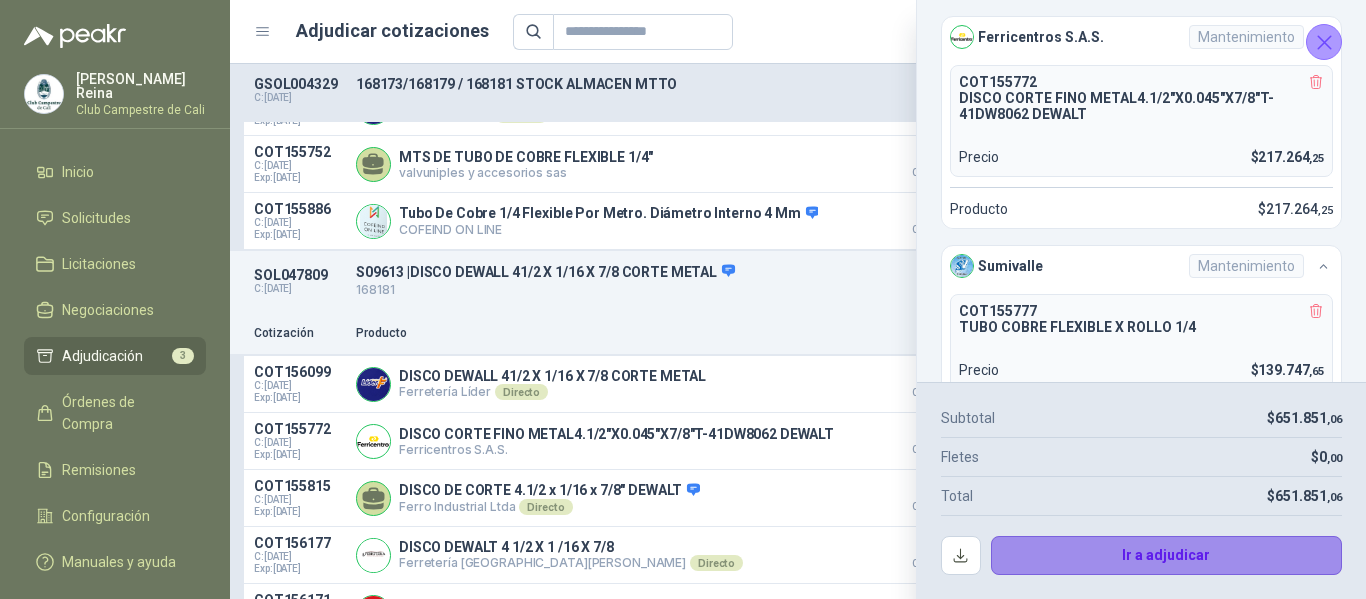 click on "Ir a adjudicar" at bounding box center [1167, 556] 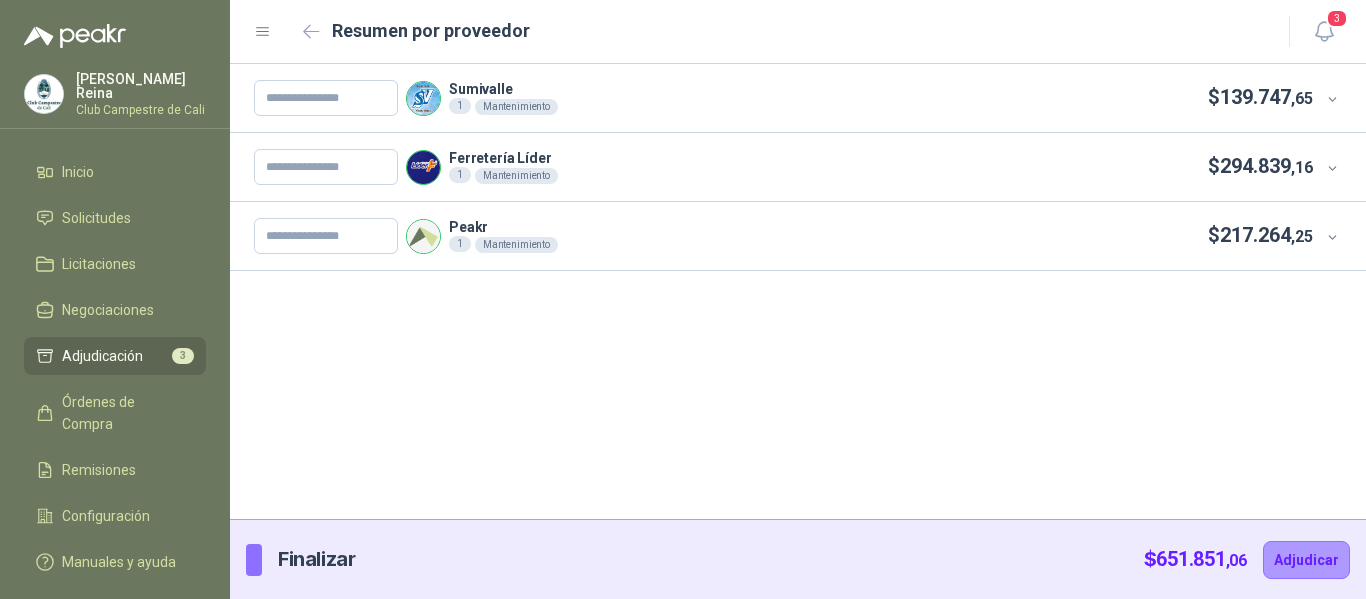 click on "Sumivalle 1 Mantenimiento $  139.747 ,65" at bounding box center (783, 98) 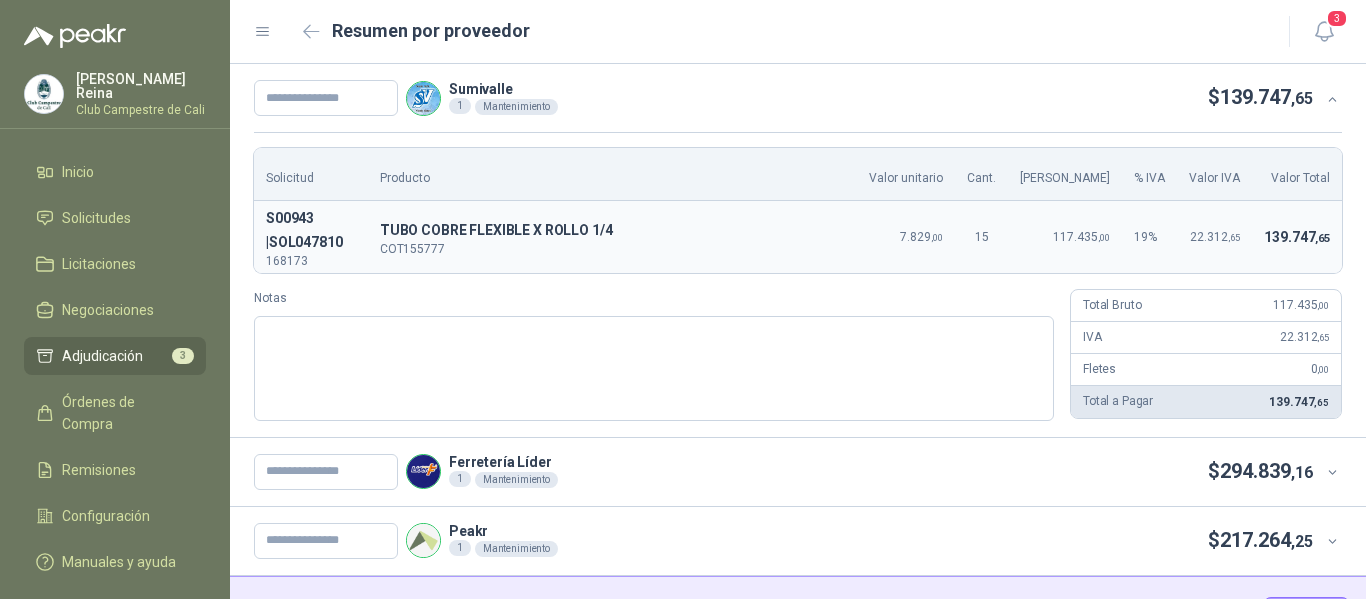 scroll, scrollTop: 57, scrollLeft: 0, axis: vertical 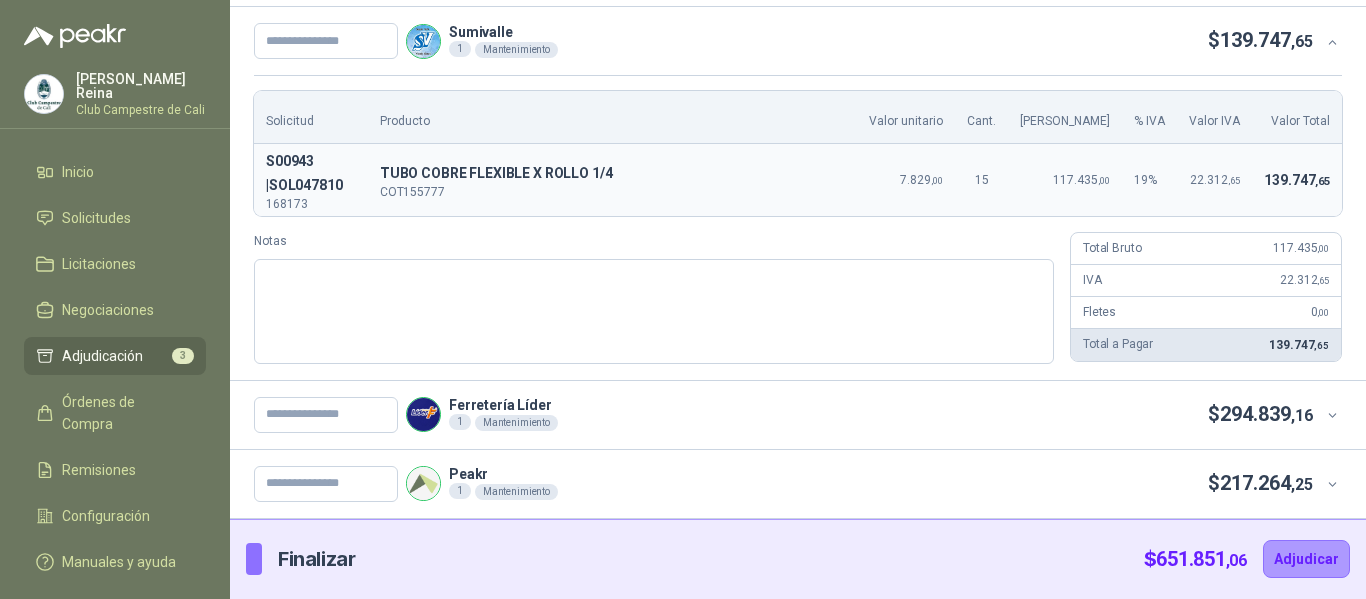 click on "Ferretería Líder 1 Mantenimiento $  294.839 ,16" at bounding box center [783, 415] 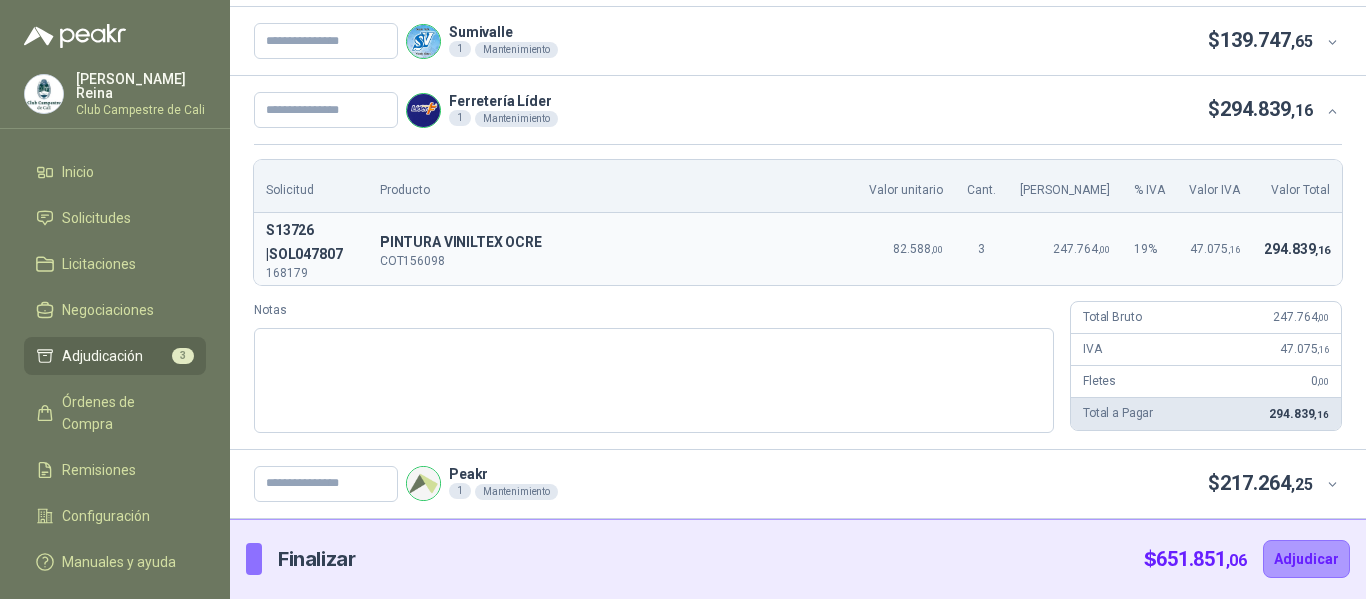 click on "Sumivalle 1 Mantenimiento $  139.747 ,65" at bounding box center [783, 41] 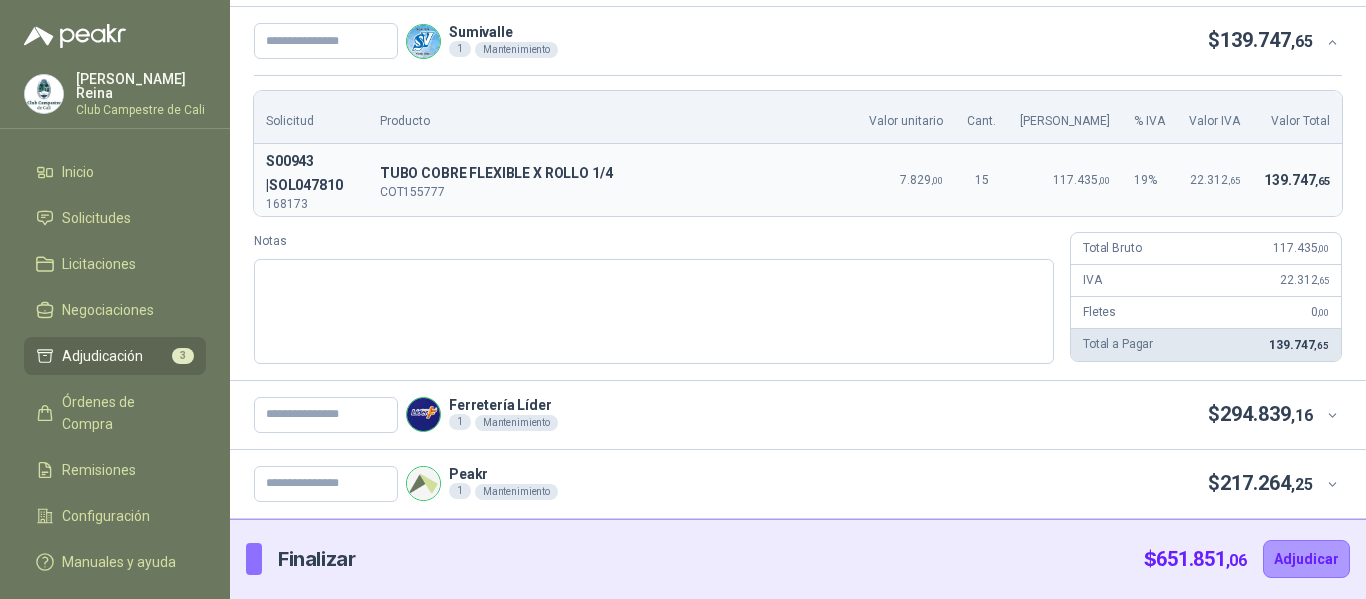 click on "Ferretería Líder 1 Mantenimiento $  294.839 ,16" at bounding box center [783, 415] 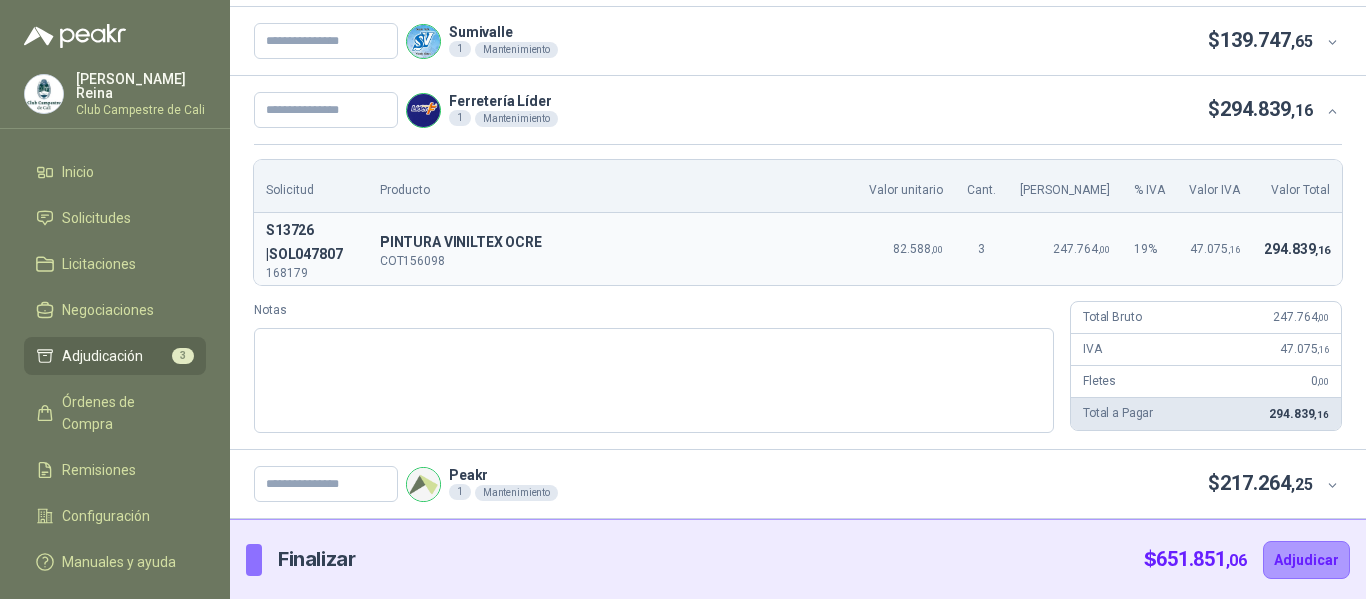 type 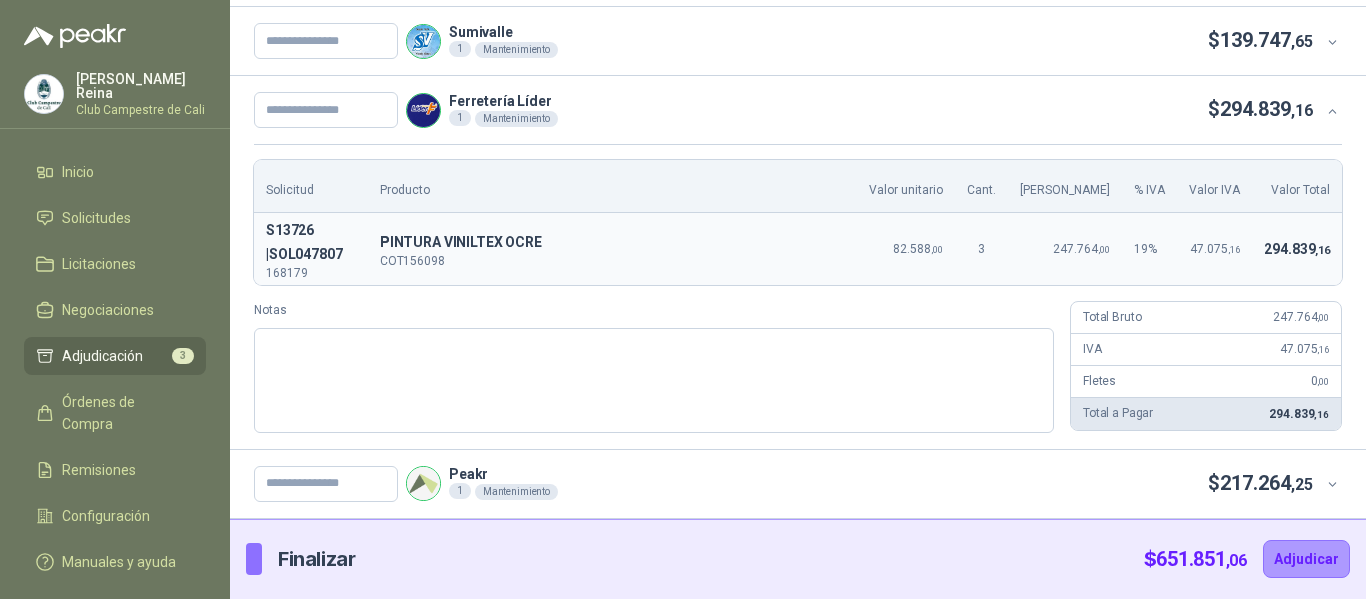 scroll, scrollTop: 0, scrollLeft: 0, axis: both 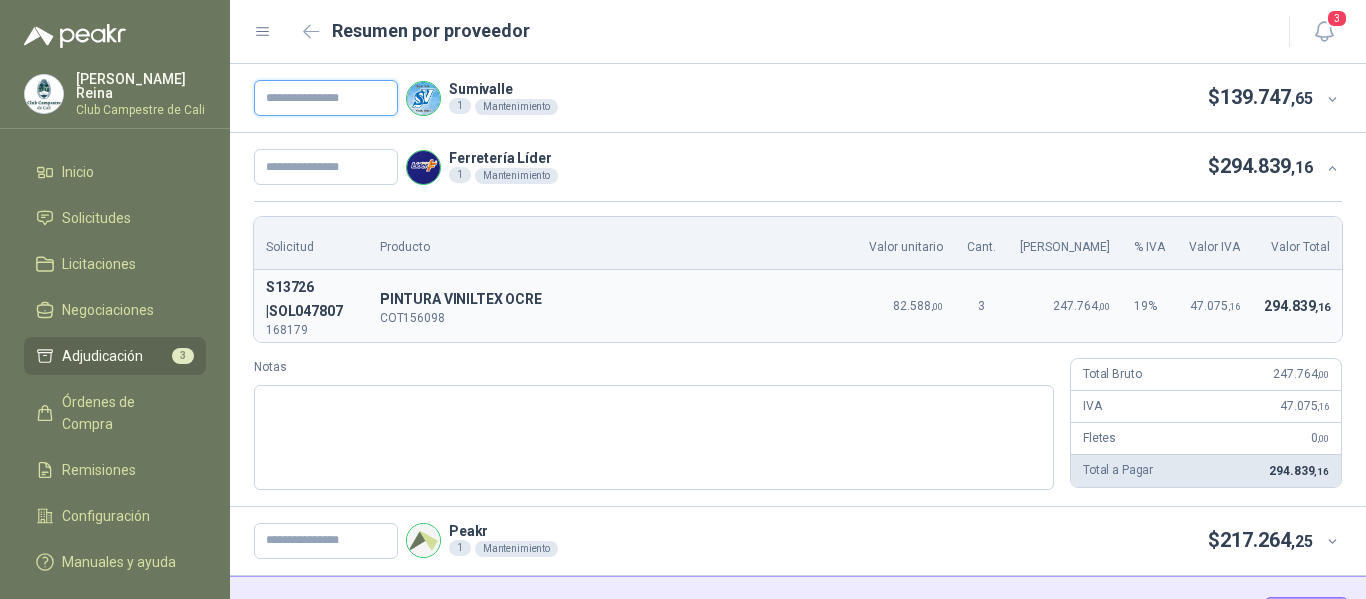 click at bounding box center [326, 98] 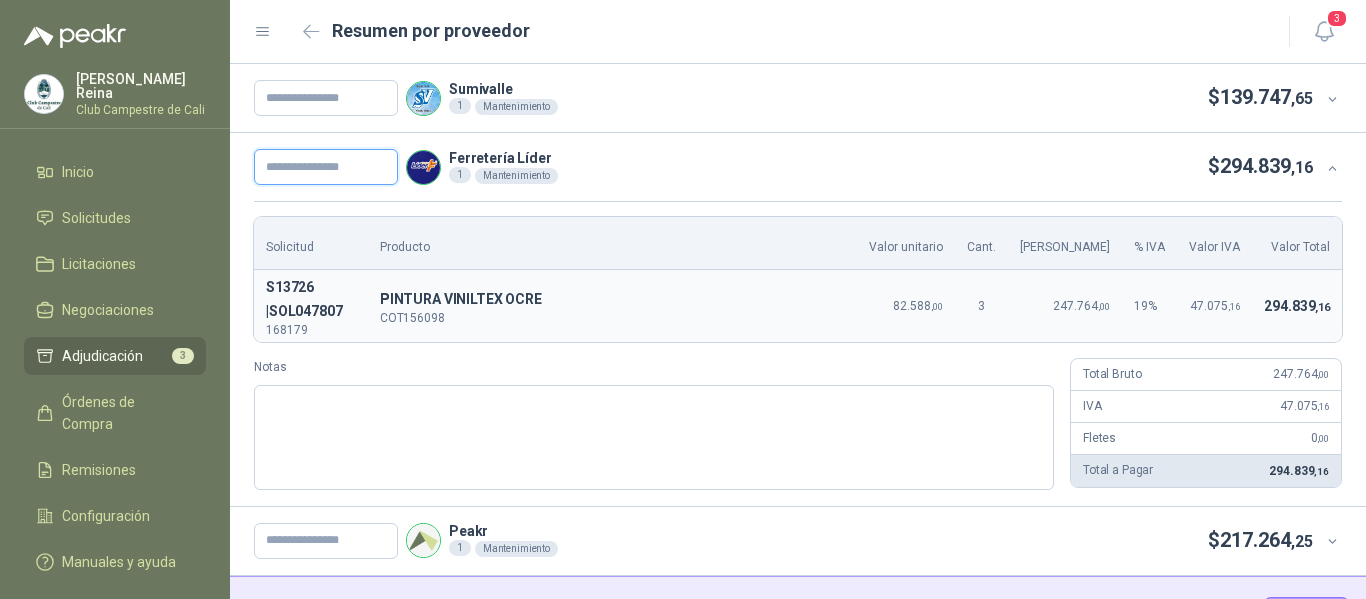 click at bounding box center [326, 167] 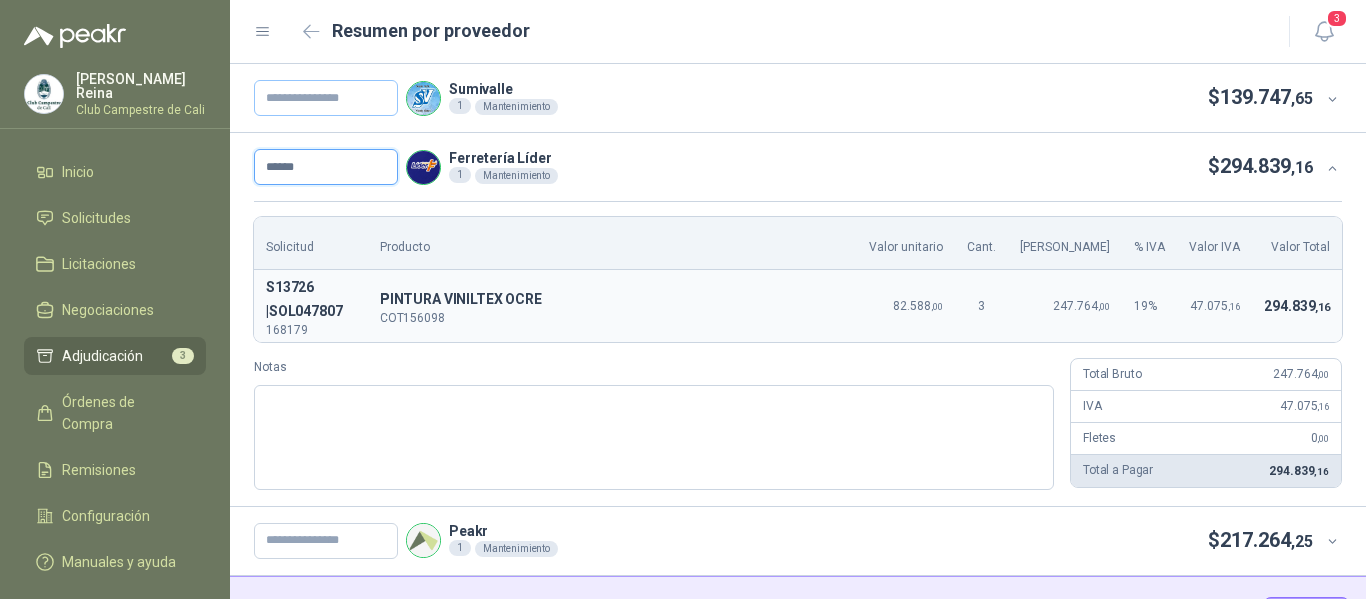 type on "******" 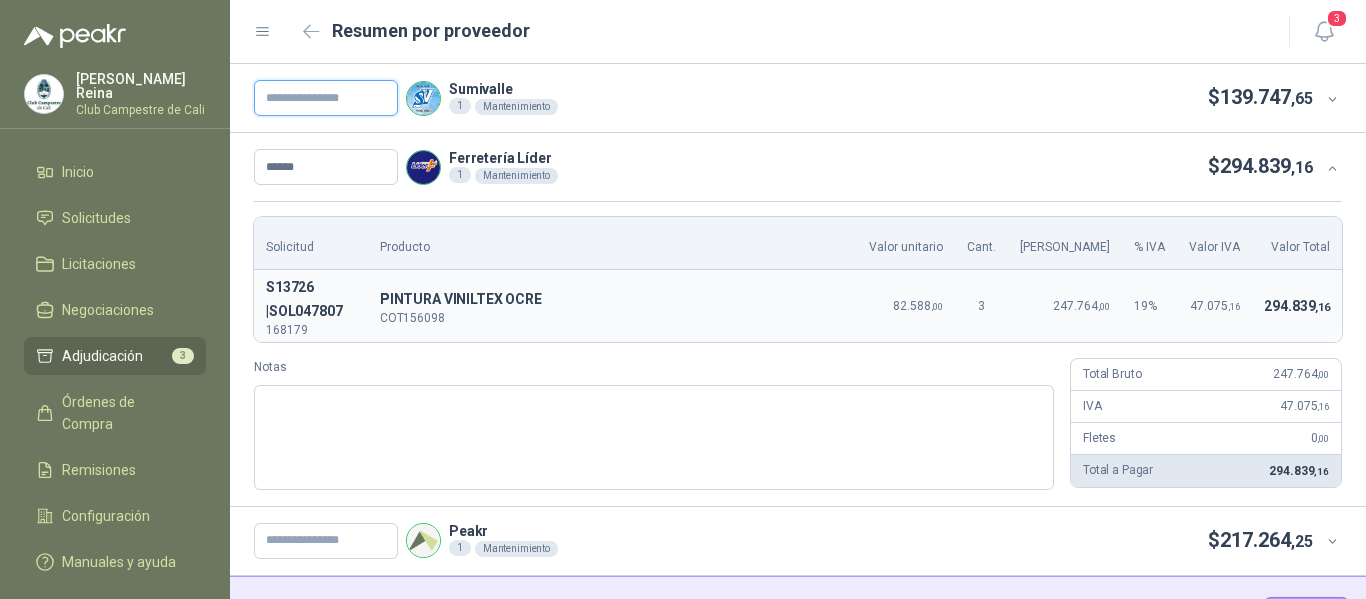 click at bounding box center (326, 98) 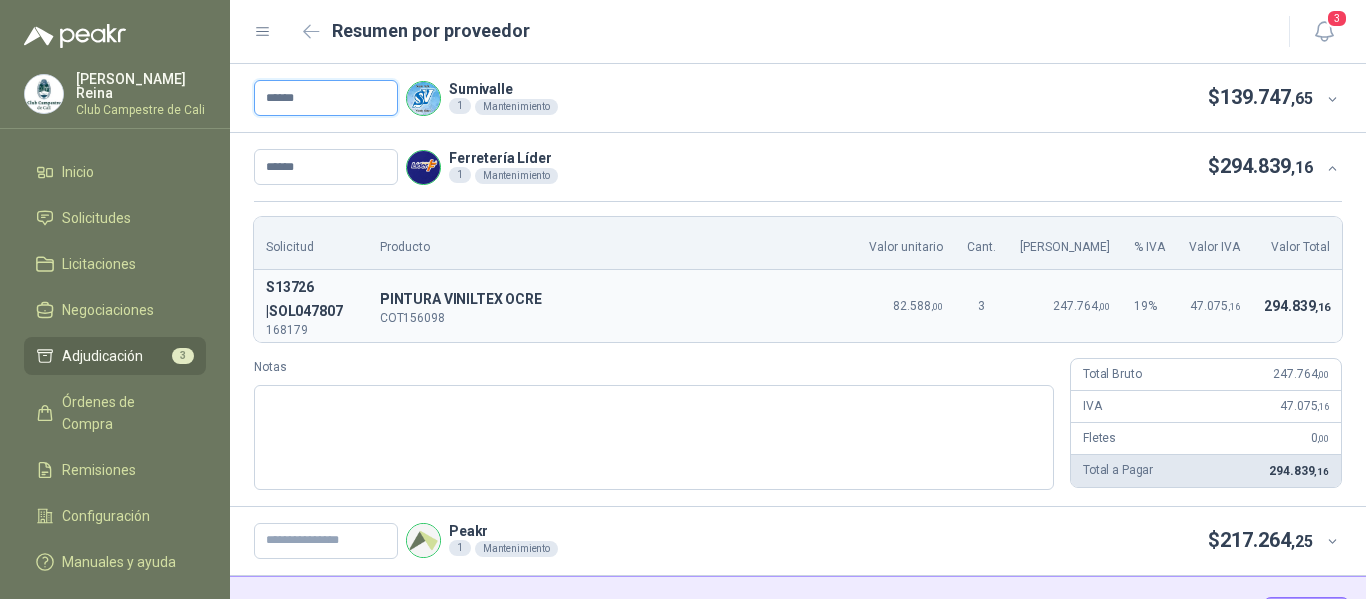 type on "******" 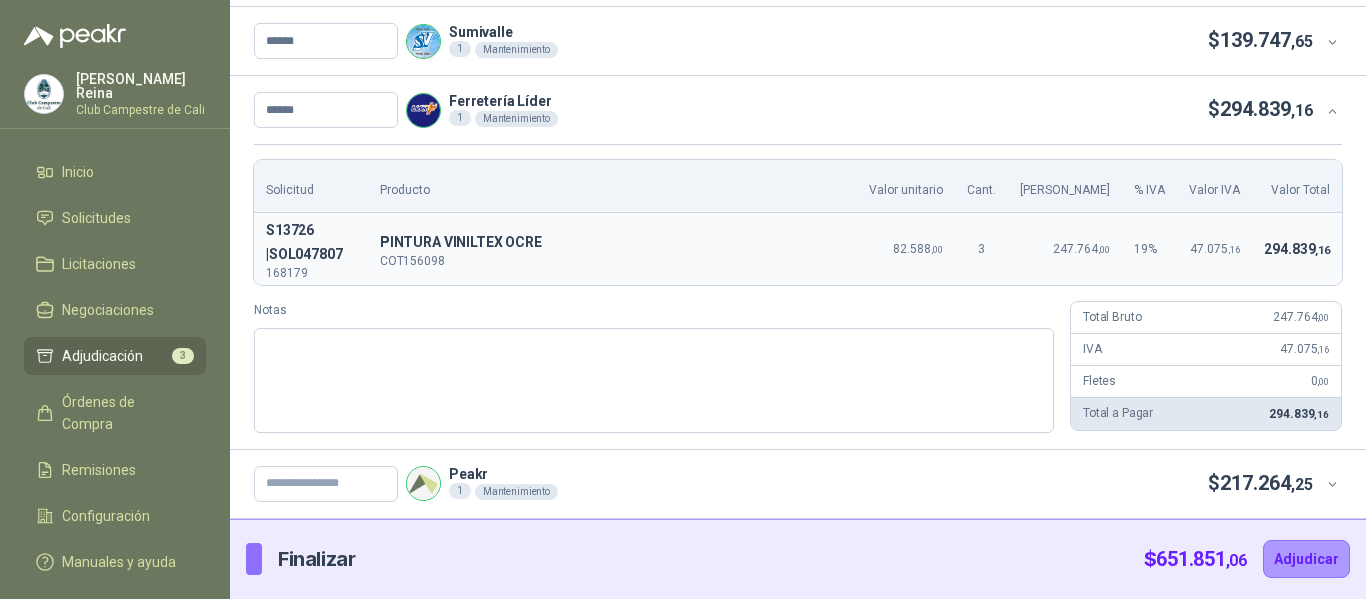 click on "Peakr 1 Mantenimiento $  217.264 ,25" at bounding box center (783, 484) 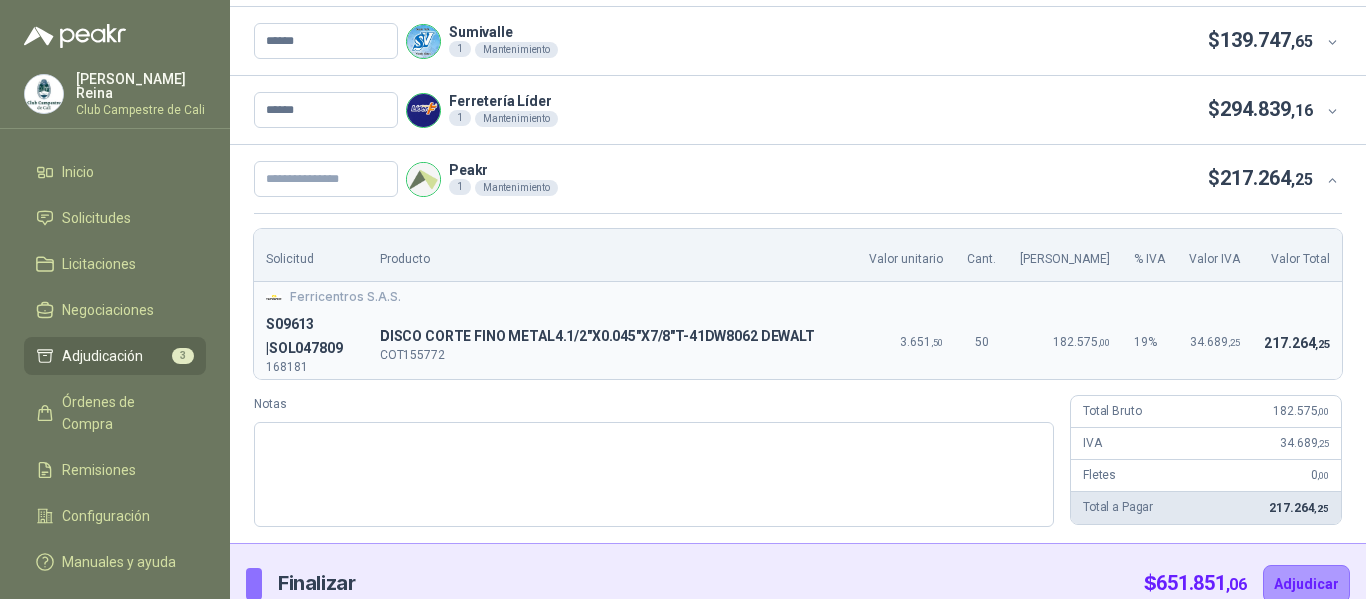 type 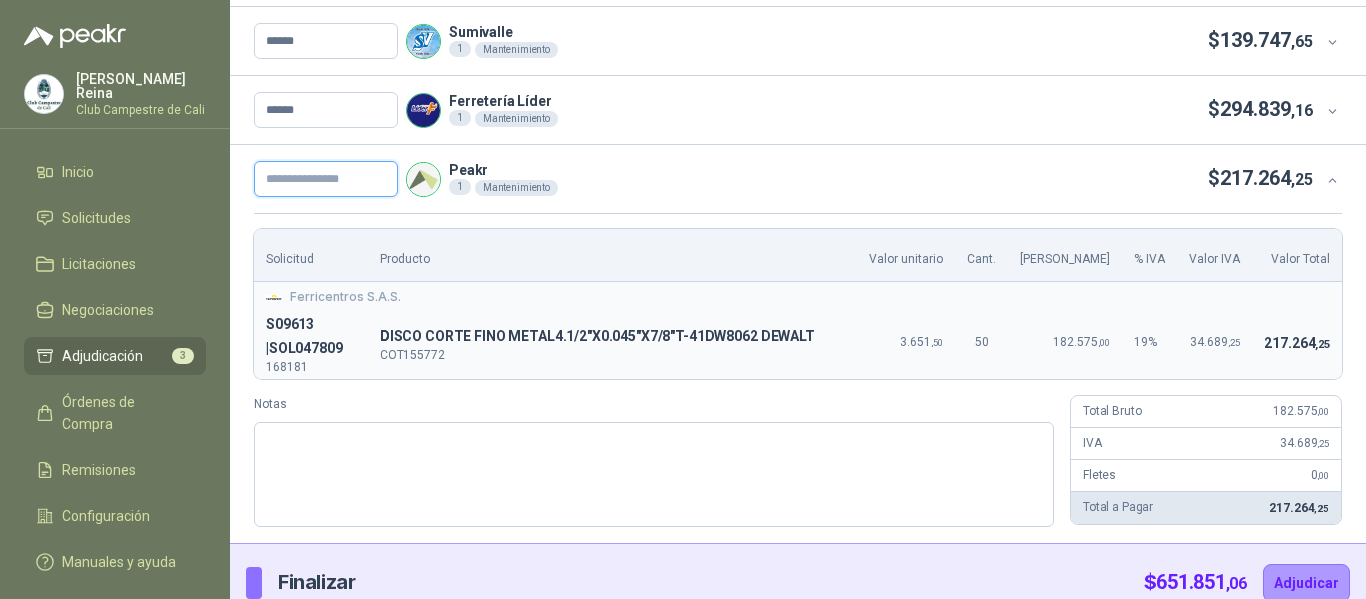 click at bounding box center [326, 179] 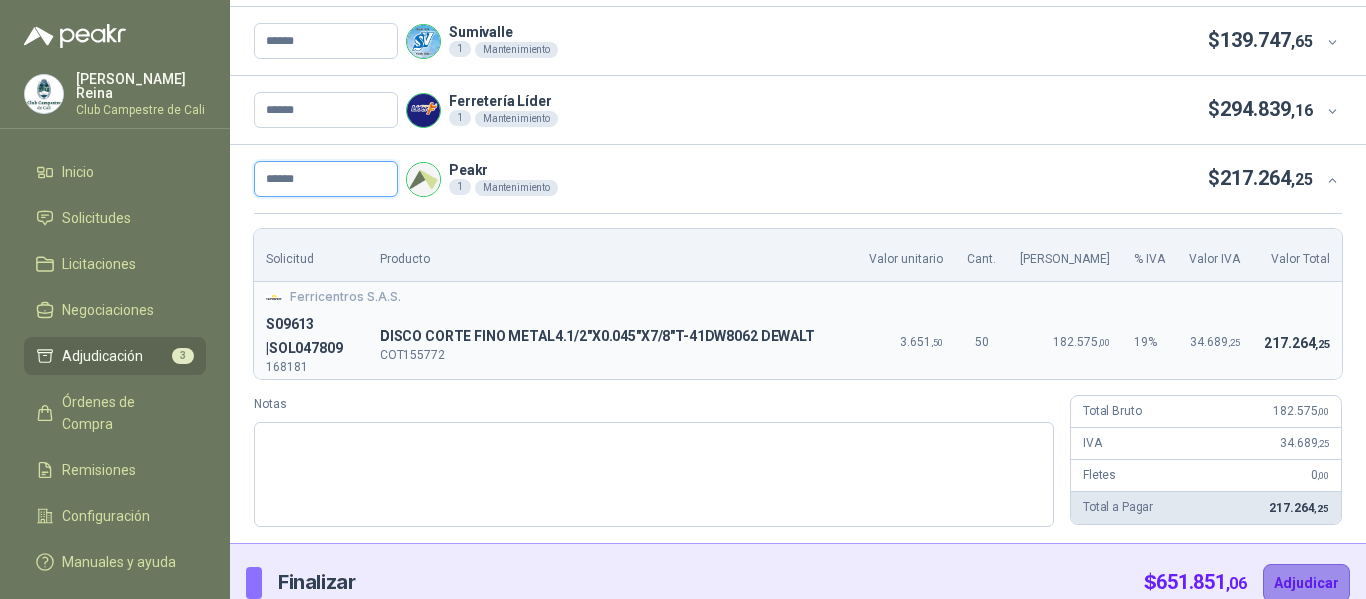type on "******" 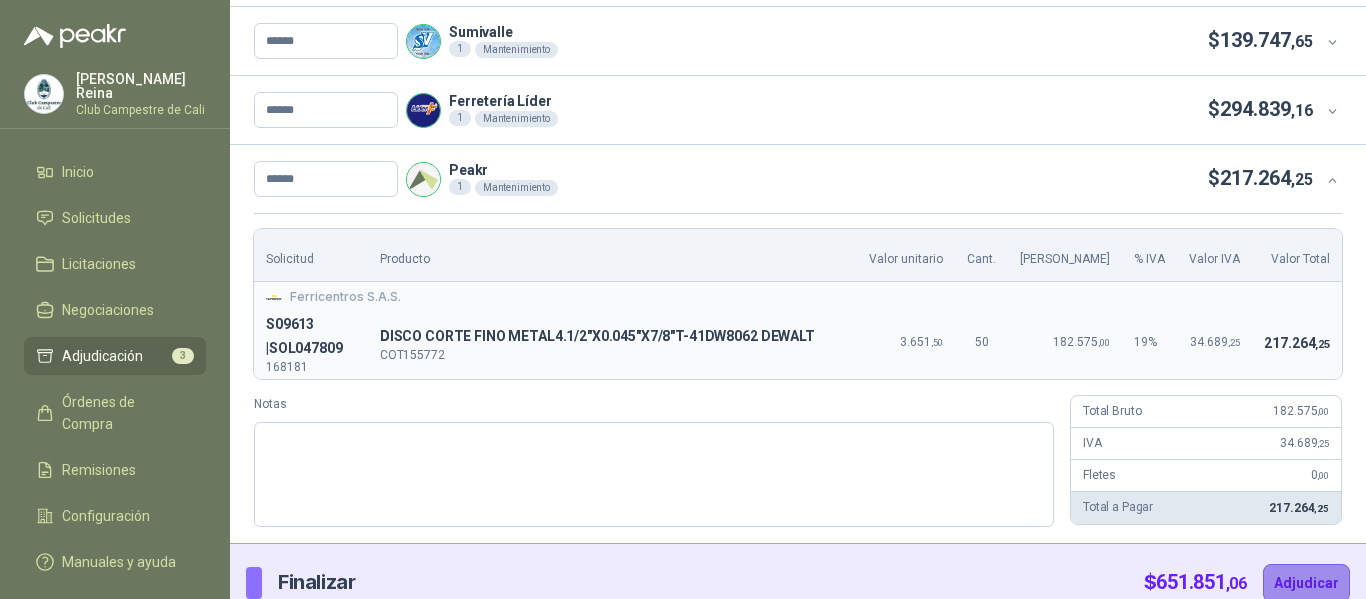 click on "Adjudicar" at bounding box center (1306, 583) 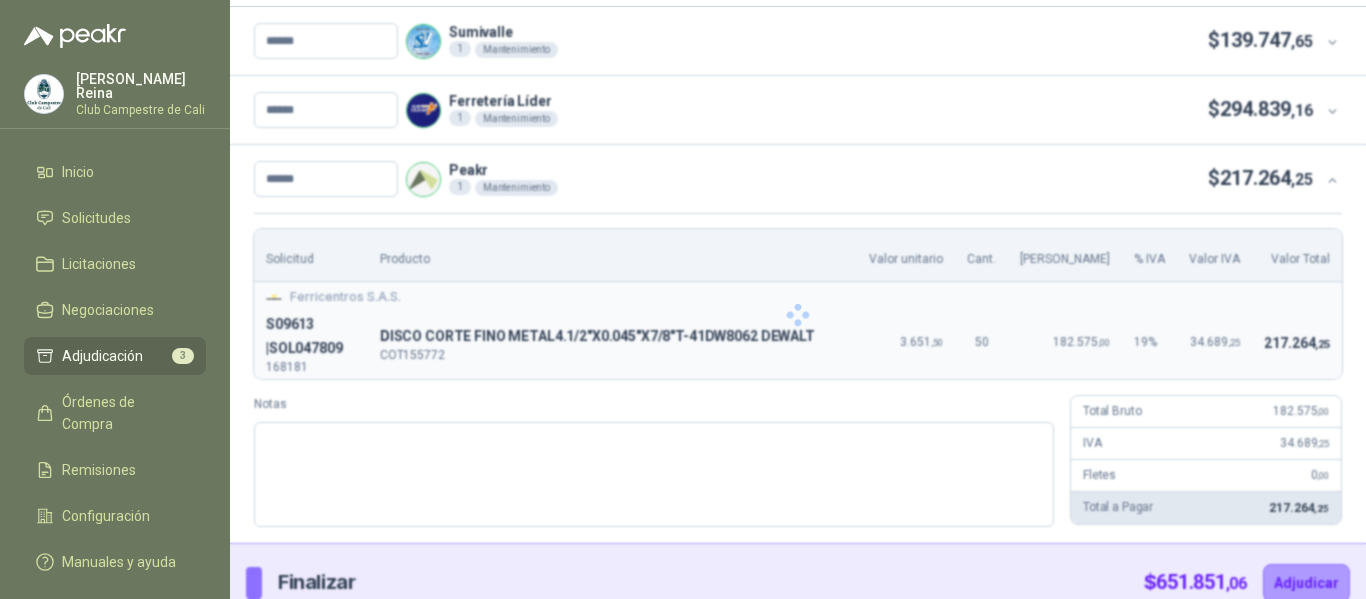 scroll, scrollTop: 0, scrollLeft: 0, axis: both 